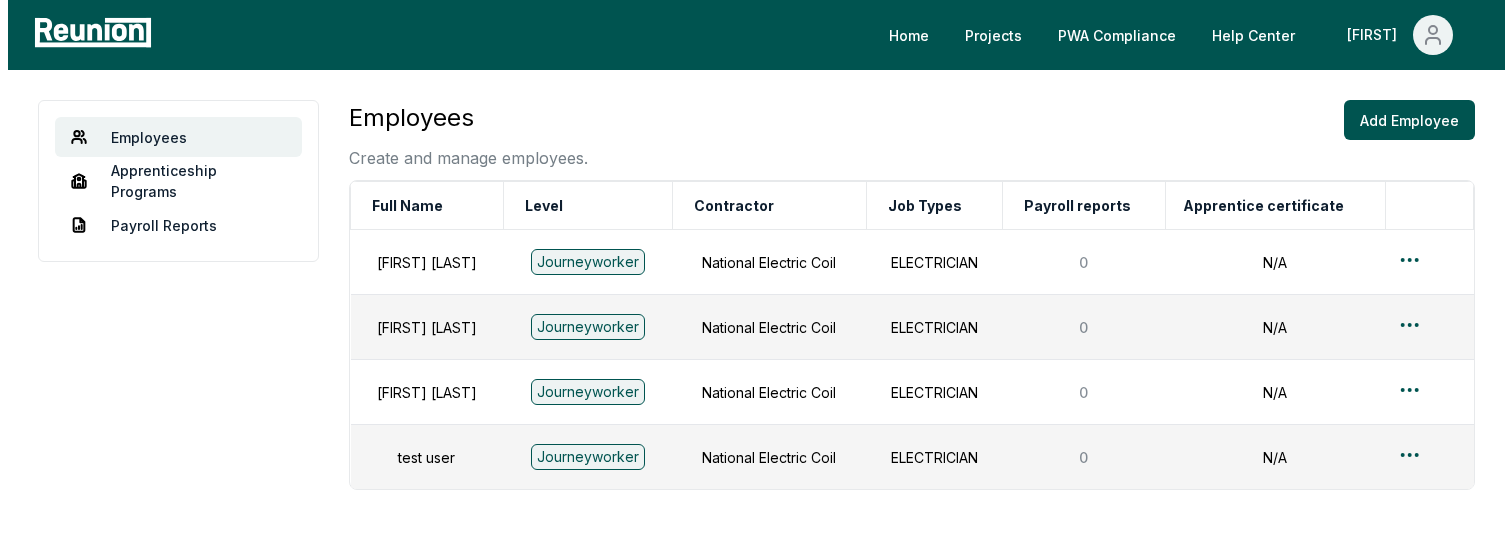 scroll, scrollTop: 0, scrollLeft: 0, axis: both 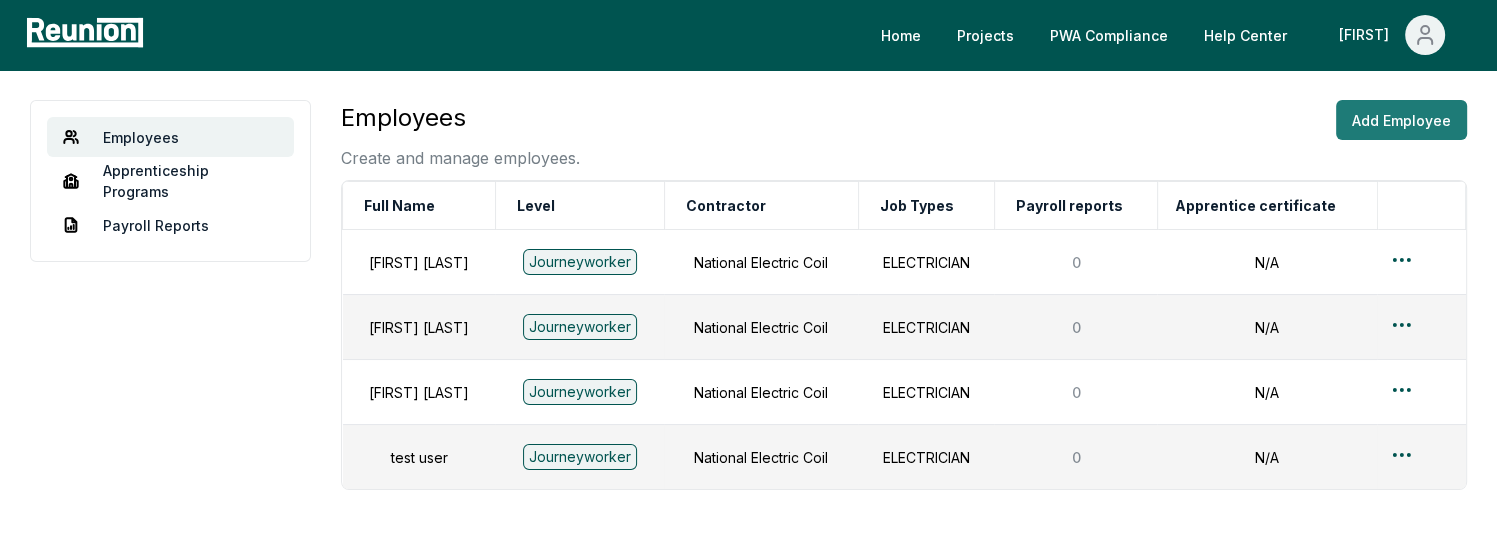 click on "Add Employee" at bounding box center [1401, 120] 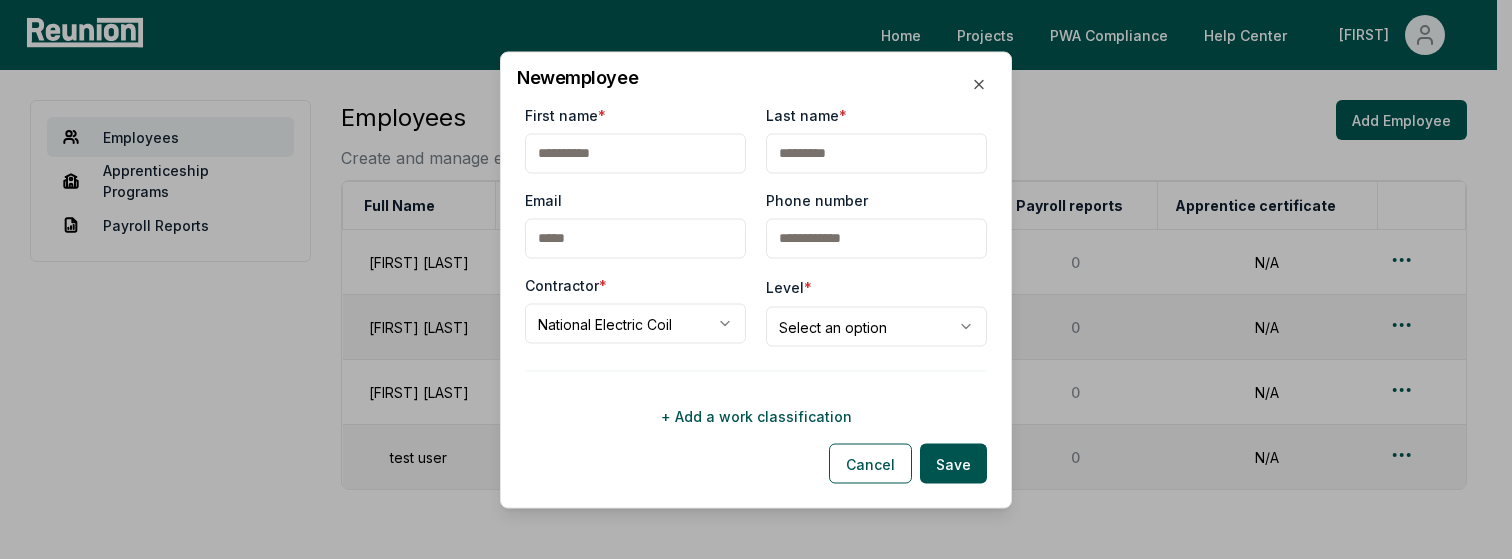 click on "First name  *" at bounding box center (635, 153) 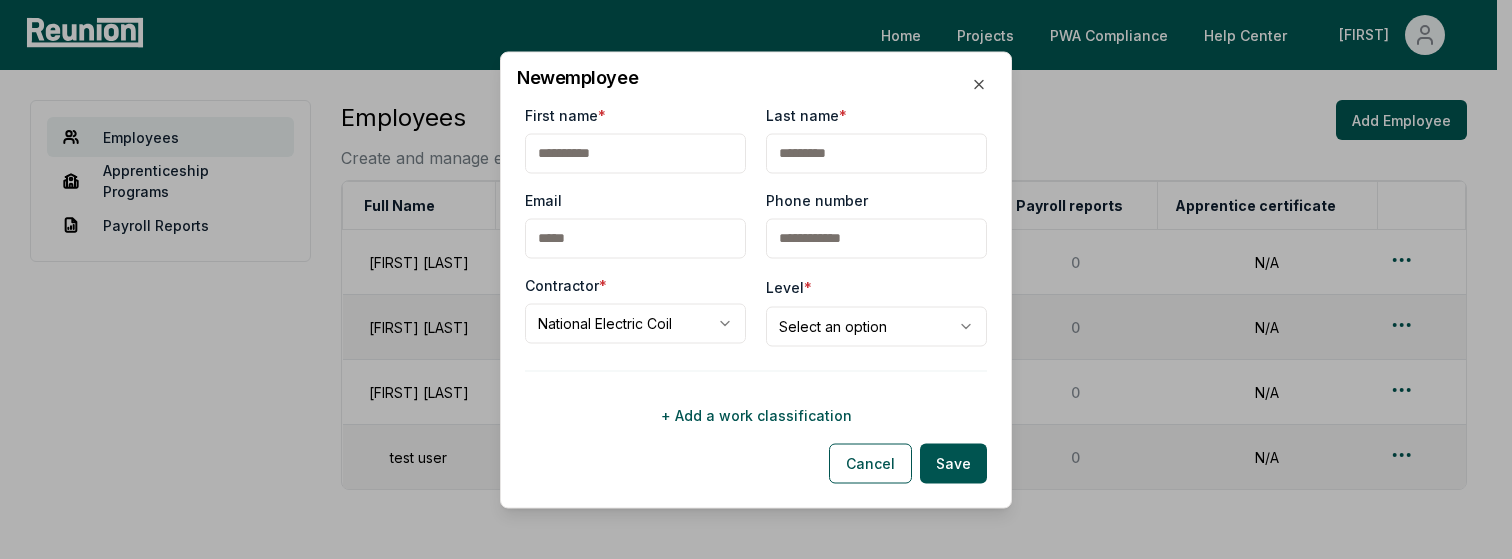 type on "*******" 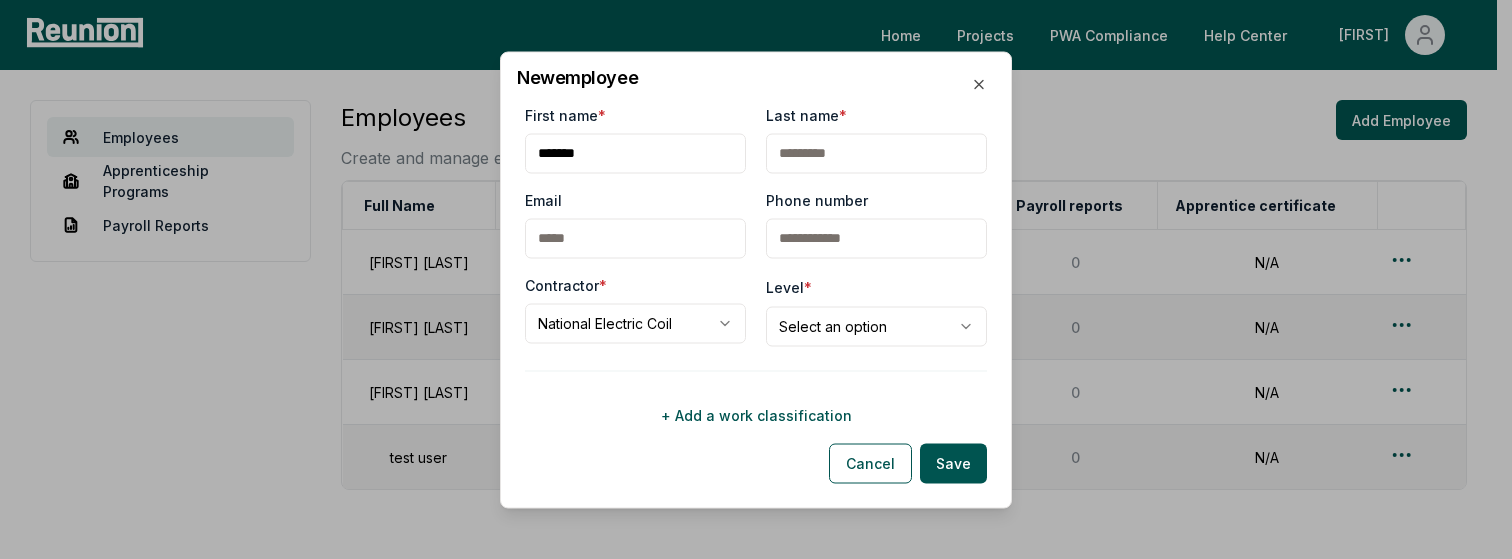 type on "*******" 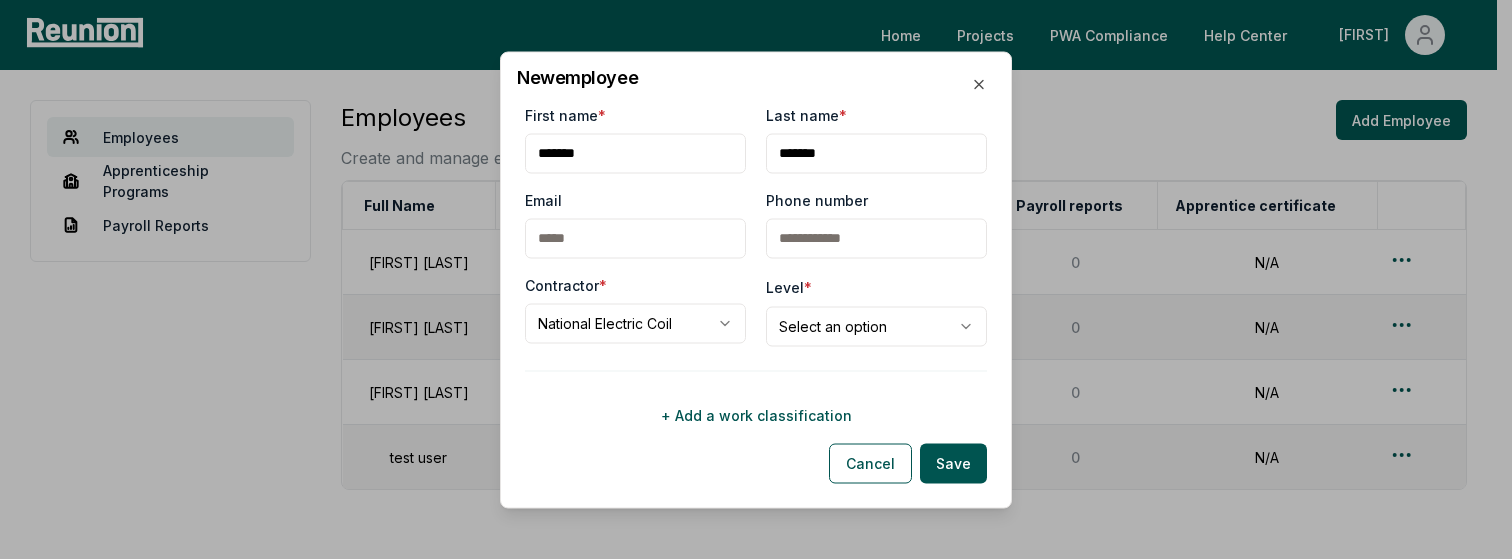 type on "**********" 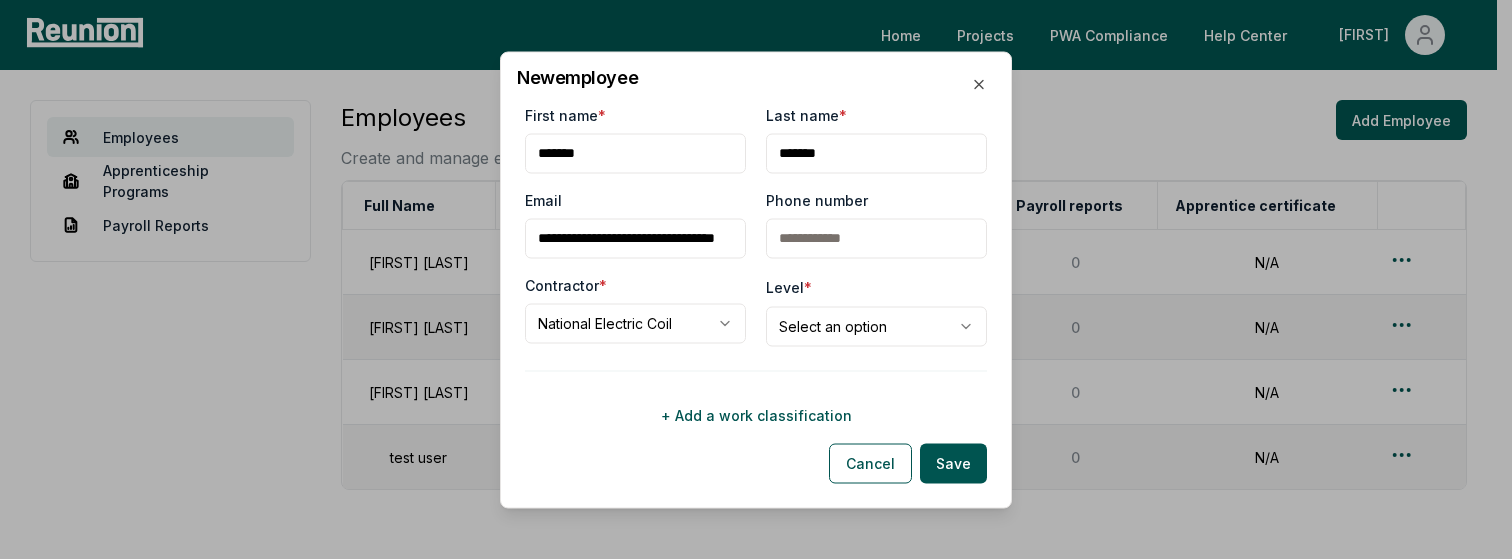 type on "**********" 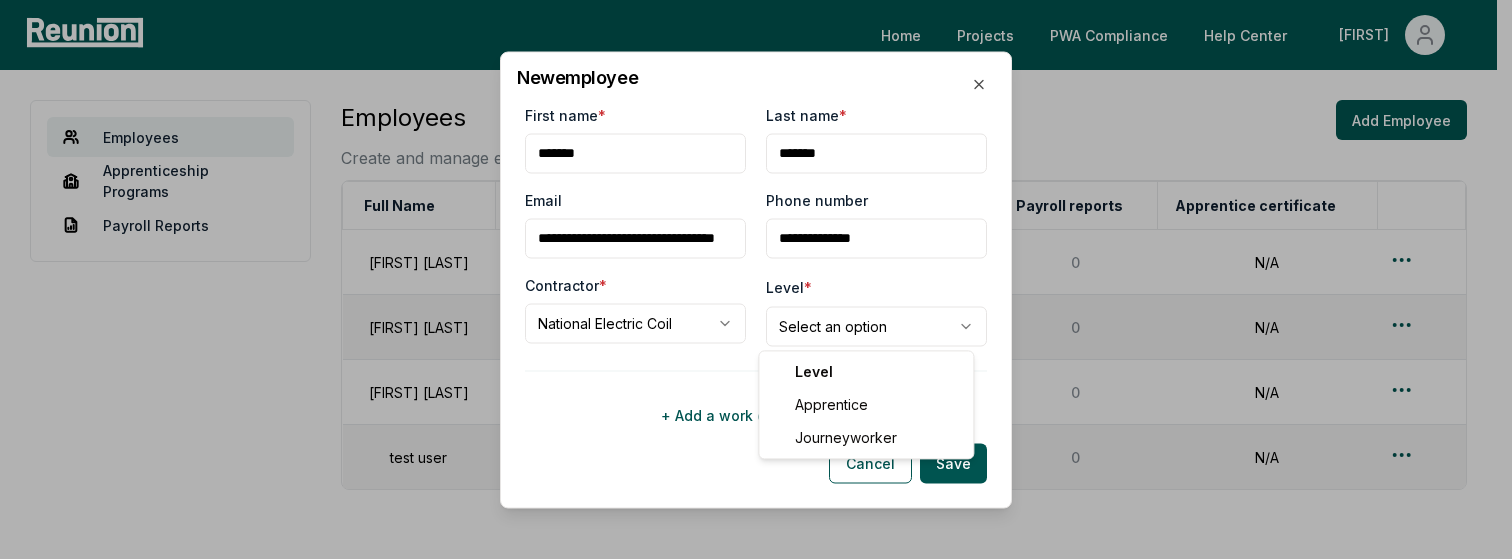 click on "**********" at bounding box center (748, 340) 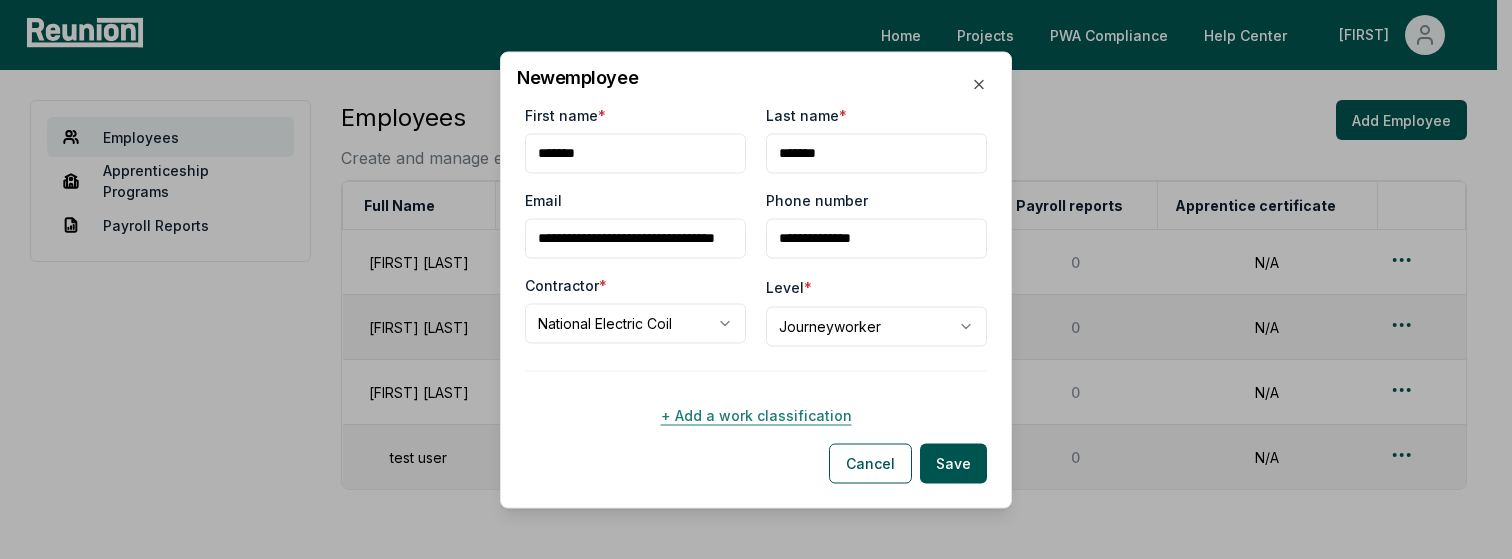 click on "+ Add a work classification" at bounding box center (756, 415) 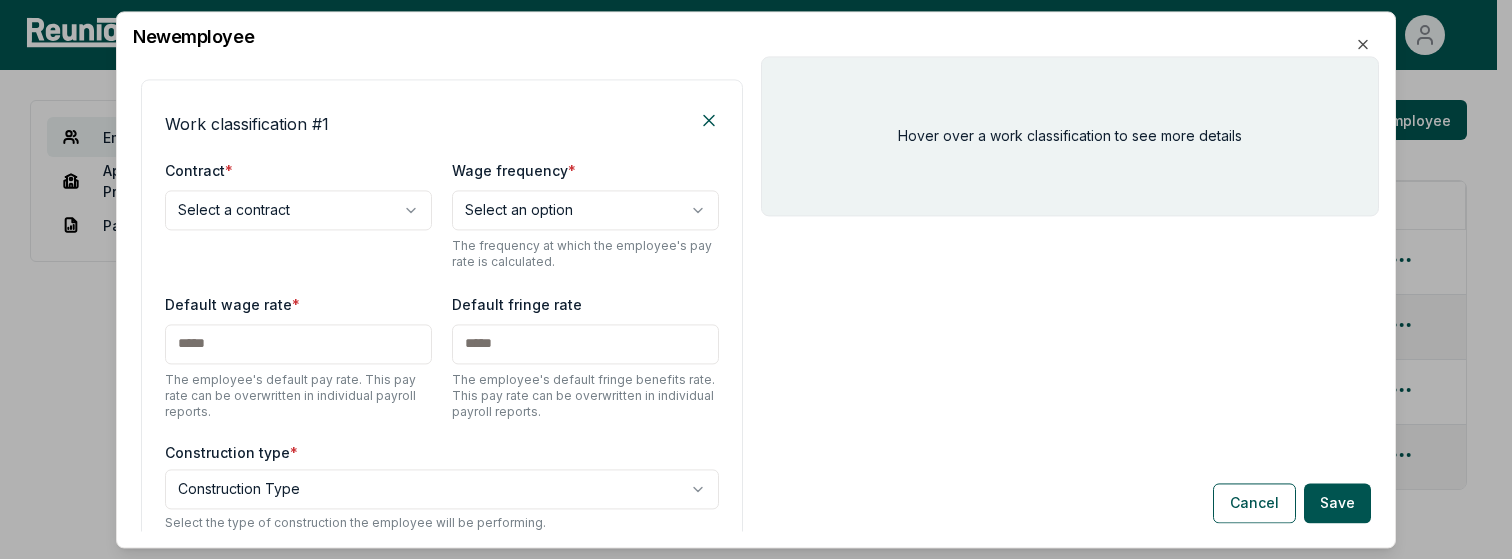 scroll, scrollTop: 200, scrollLeft: 0, axis: vertical 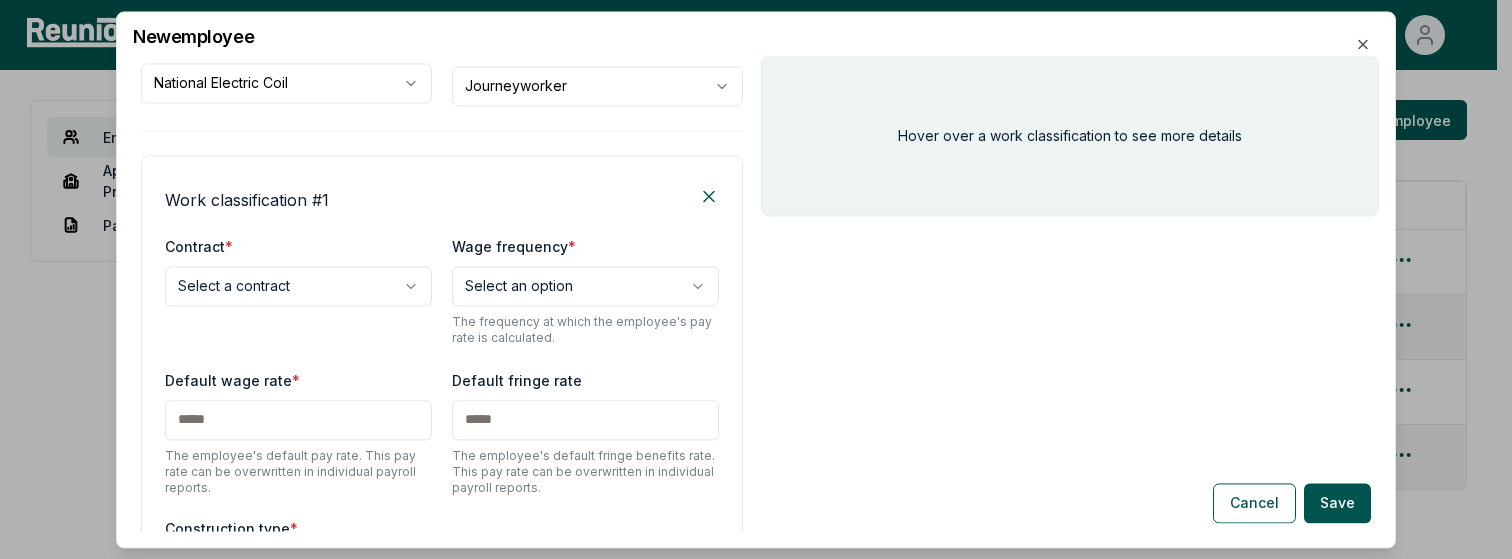 click on "**********" at bounding box center (748, 340) 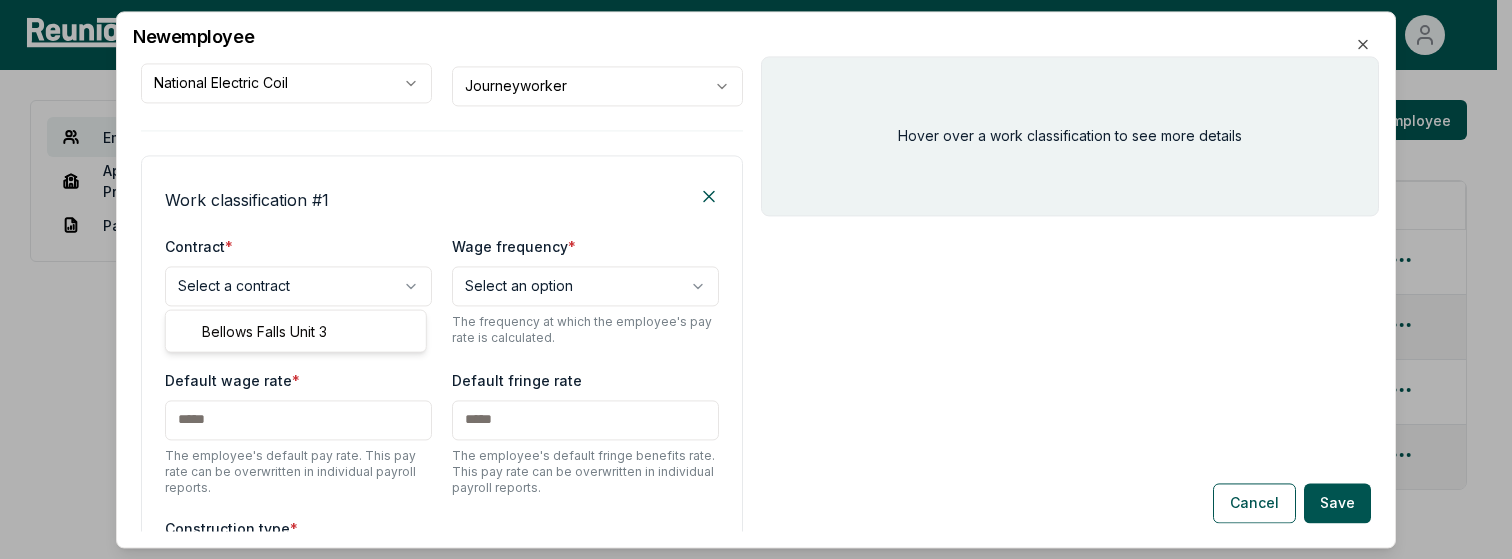 select on "**********" 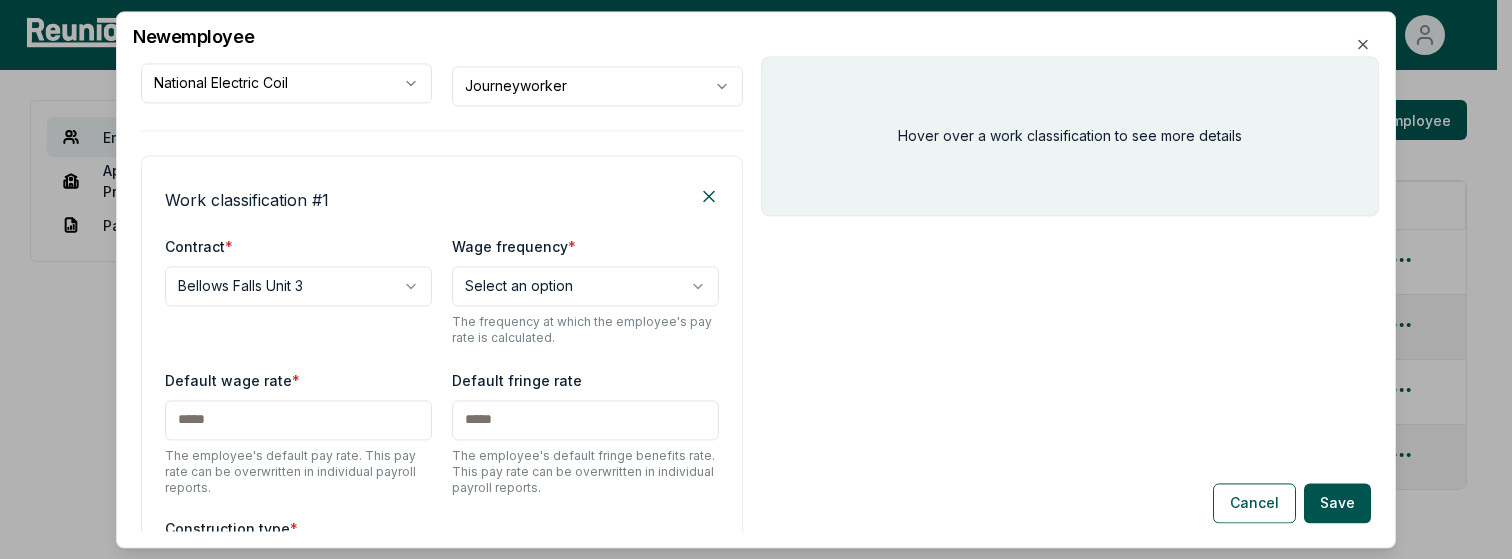click on "**********" at bounding box center [748, 340] 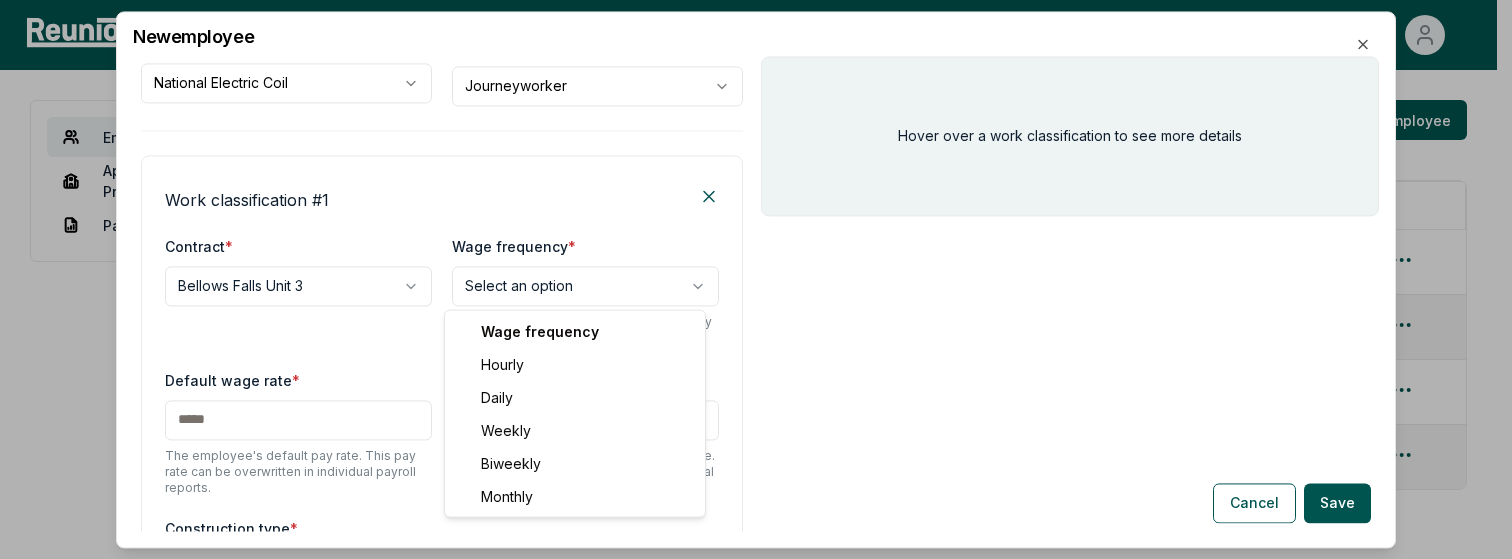 select on "********" 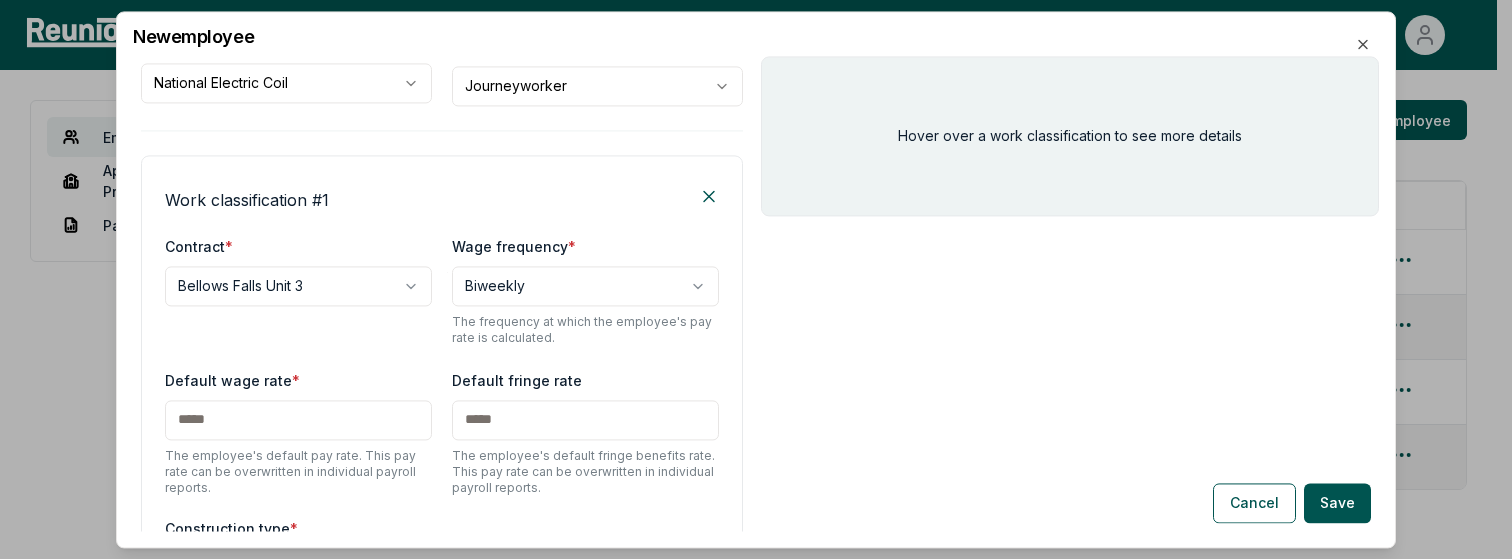 click at bounding box center (298, 420) 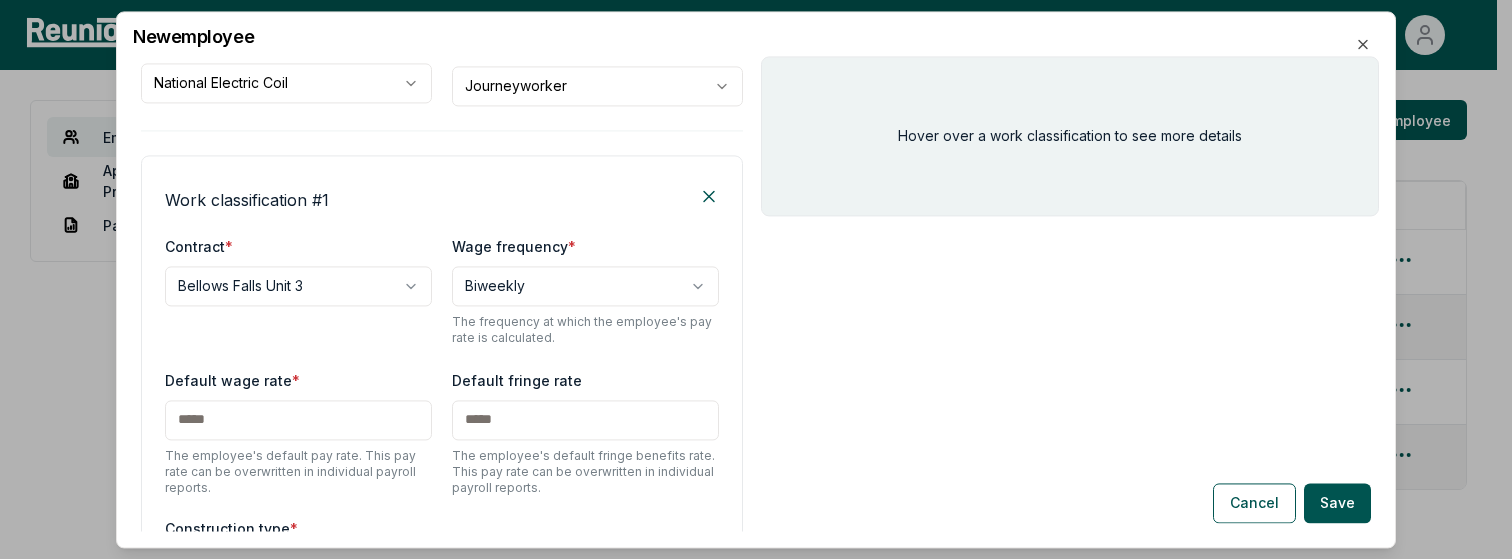 type on "******" 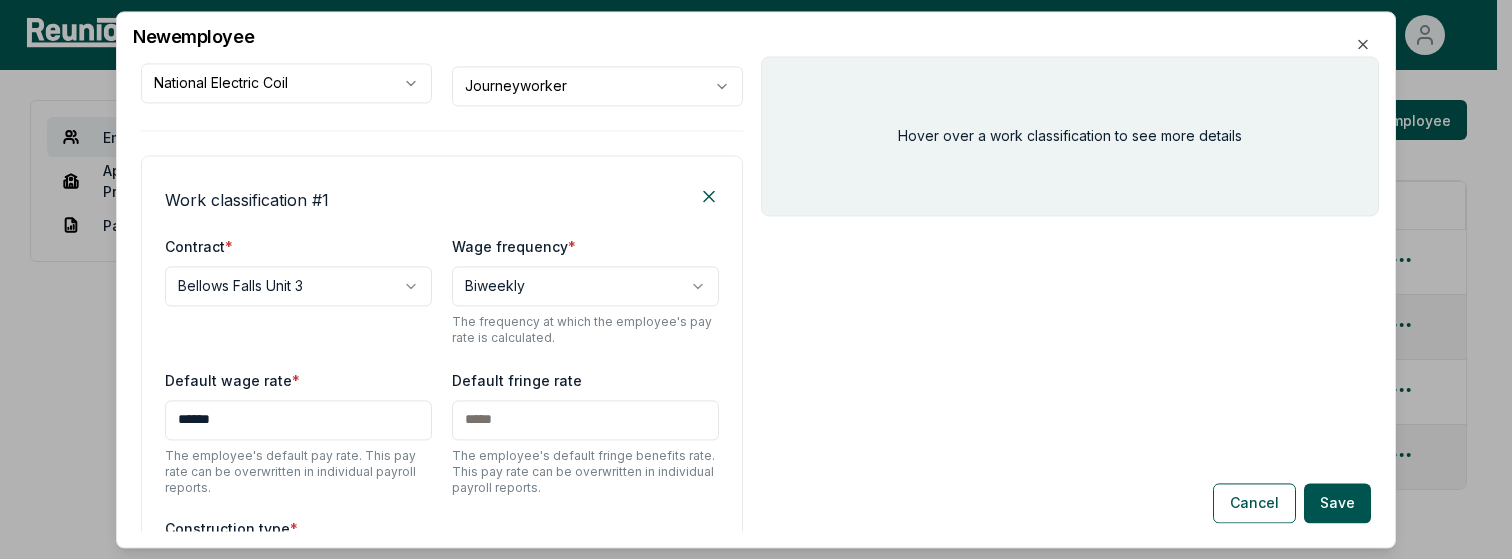 click at bounding box center (585, 420) 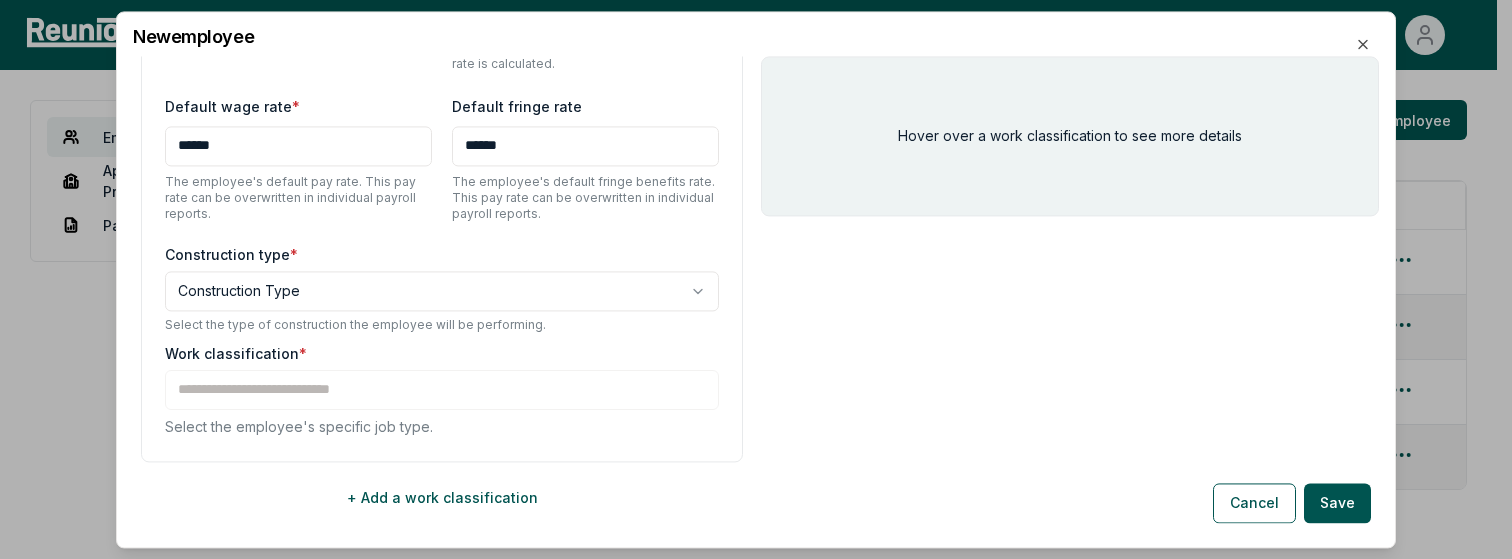 scroll, scrollTop: 516, scrollLeft: 0, axis: vertical 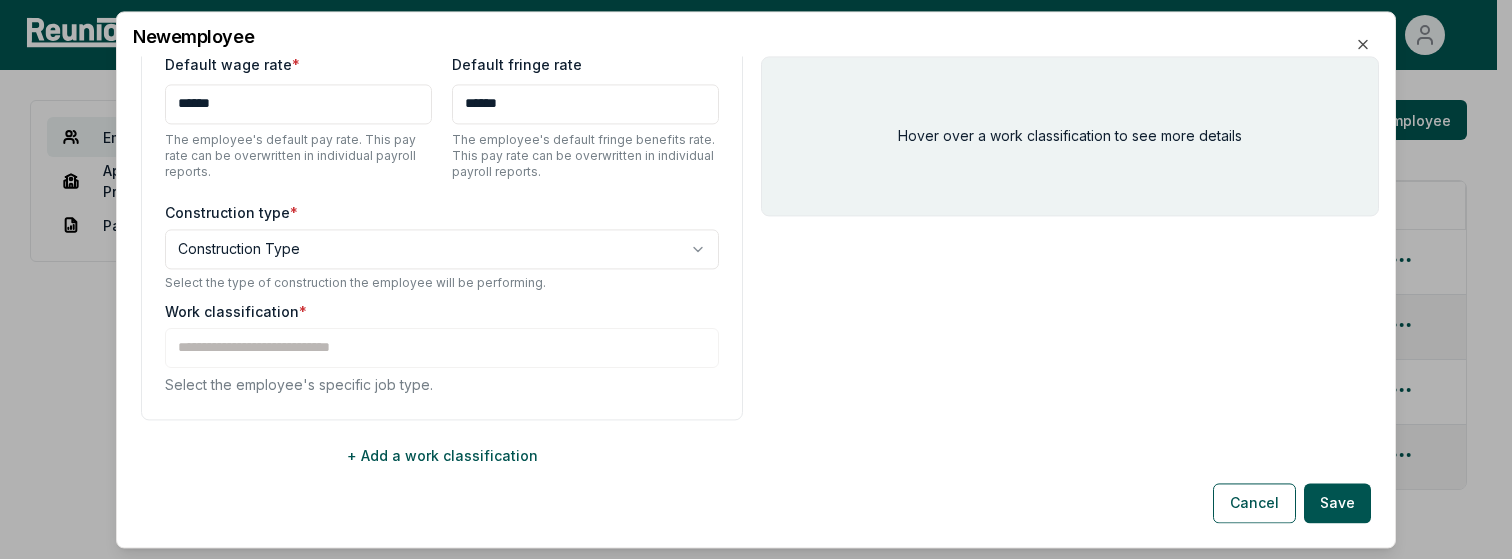 click on "**********" at bounding box center (748, 340) 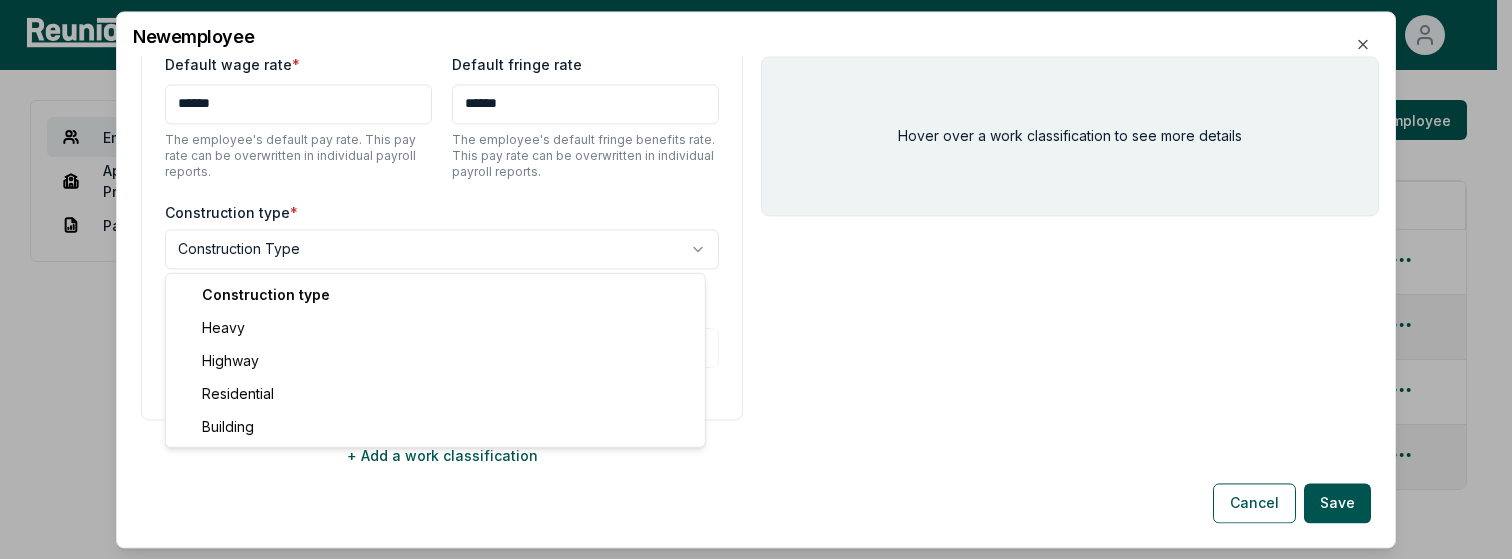select on "*****" 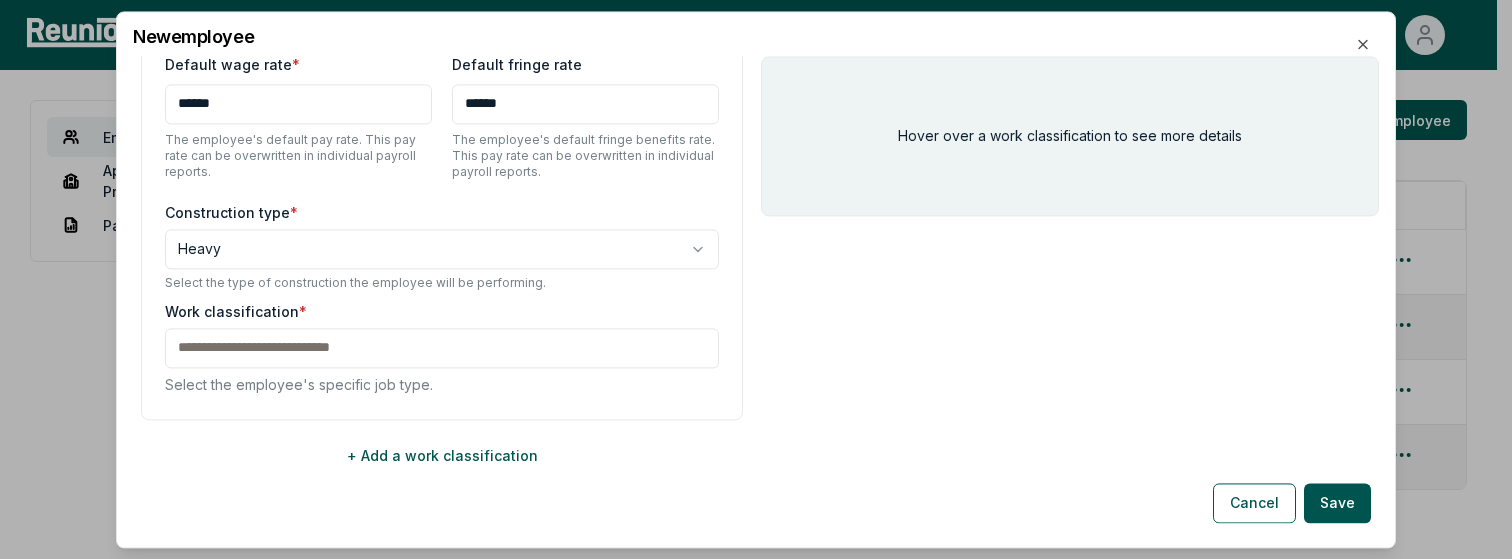 click at bounding box center (442, 348) 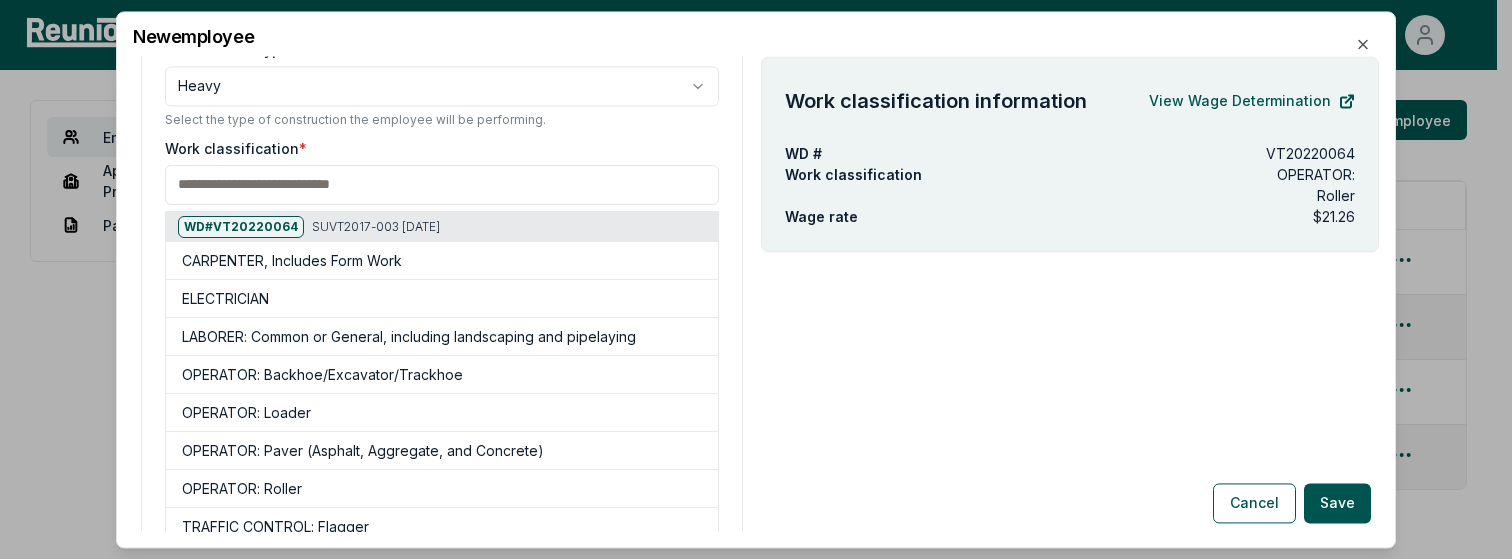 scroll, scrollTop: 695, scrollLeft: 0, axis: vertical 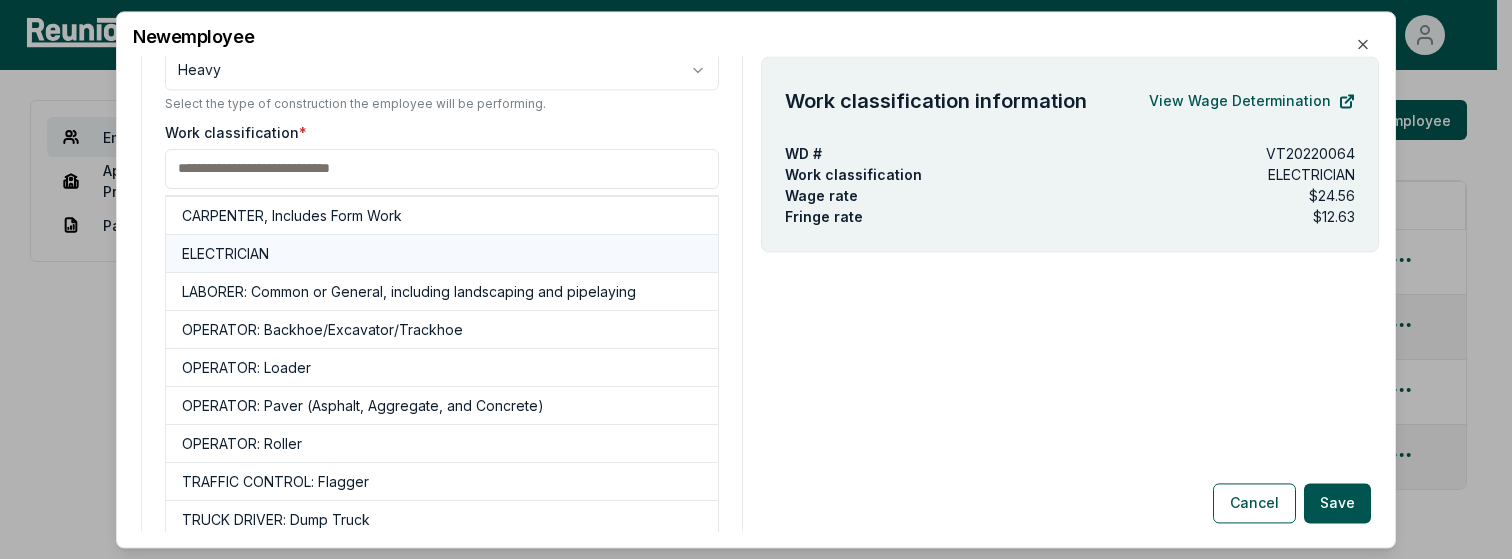 click on "ELECTRICIAN" at bounding box center (225, 253) 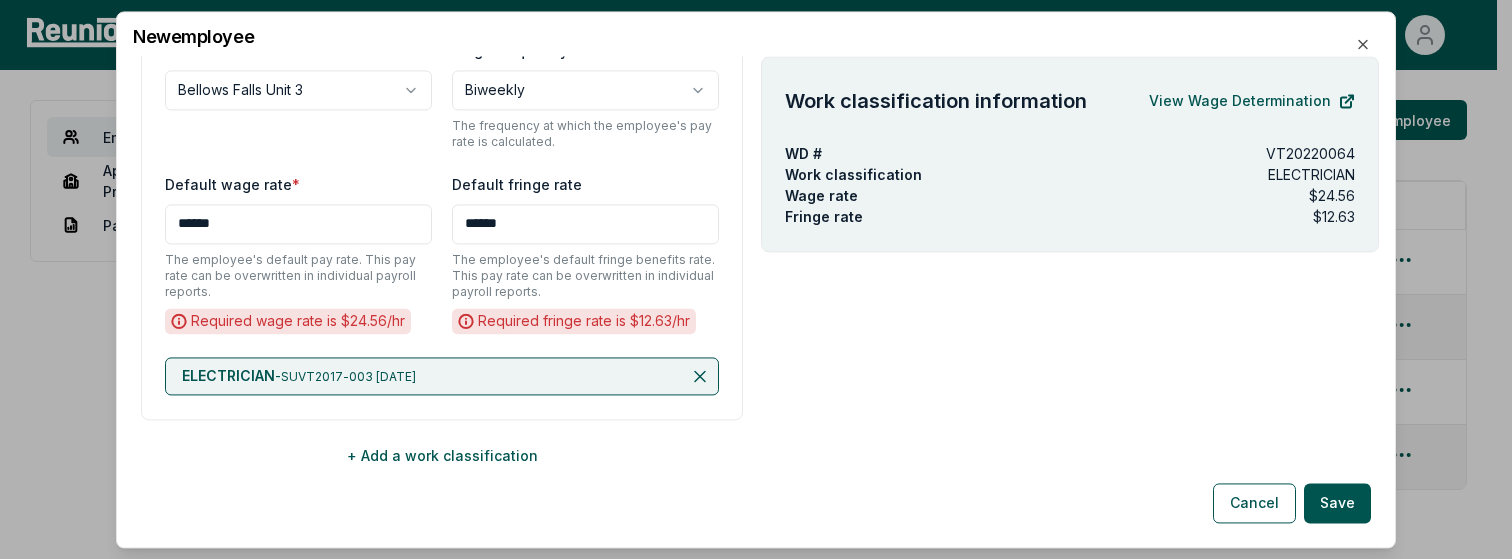 click on "******" at bounding box center (298, 224) 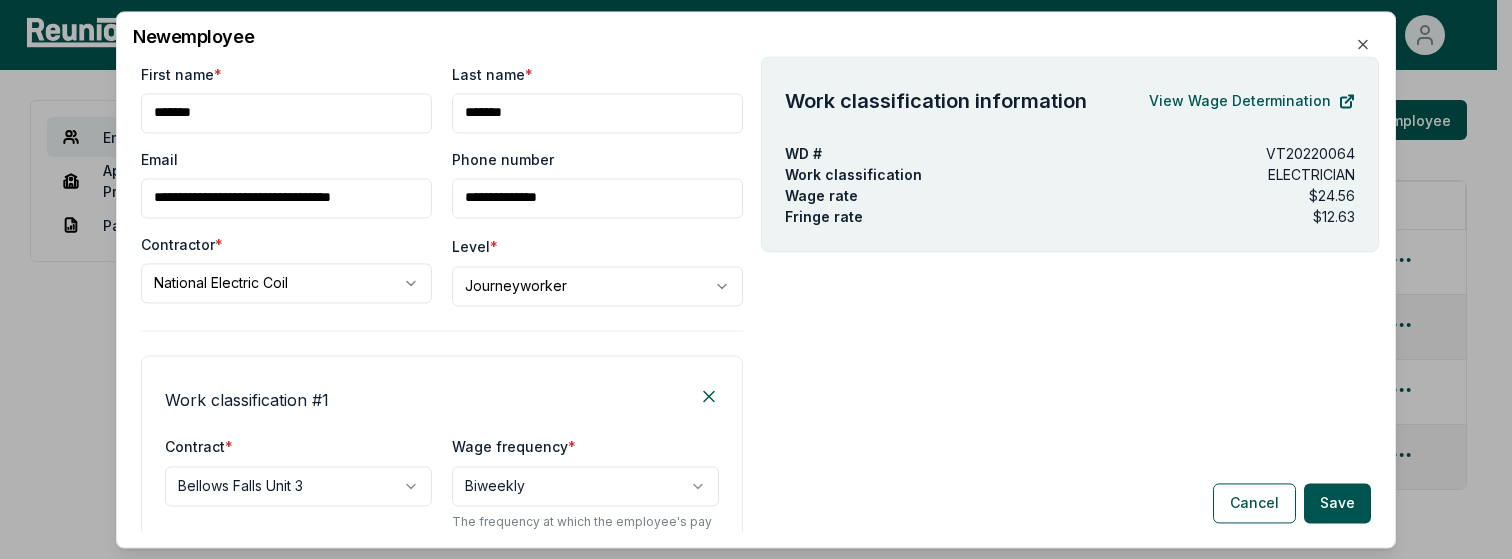 scroll, scrollTop: 100, scrollLeft: 0, axis: vertical 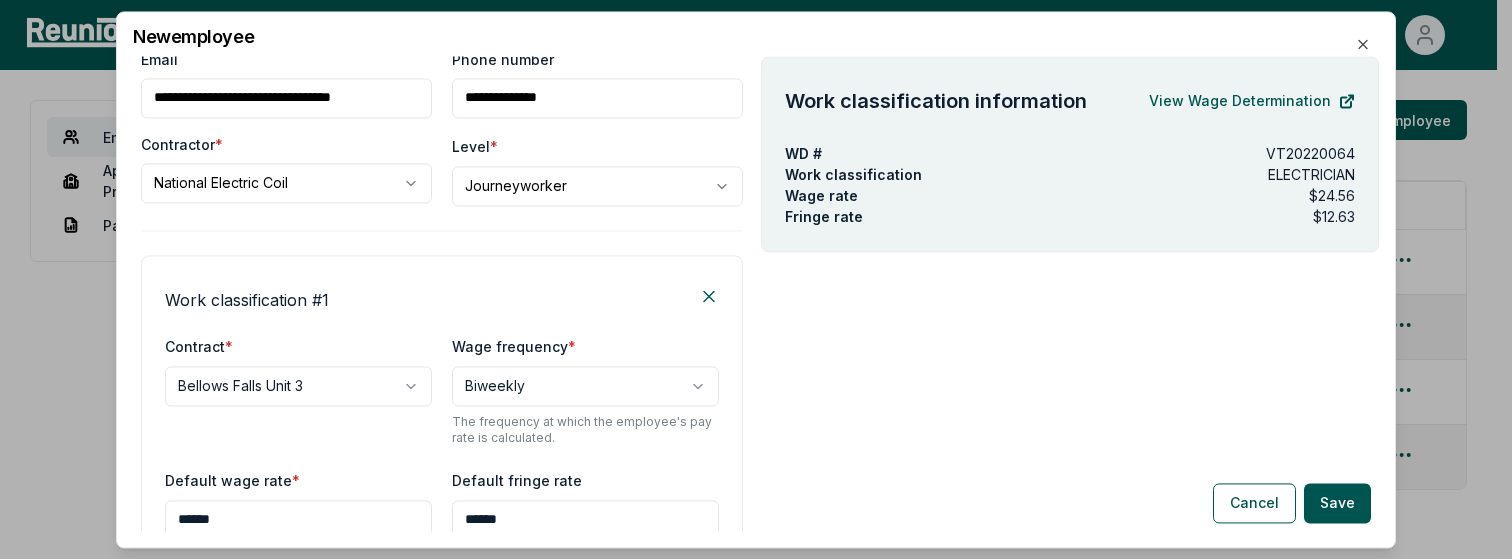 click on "******" at bounding box center (298, 520) 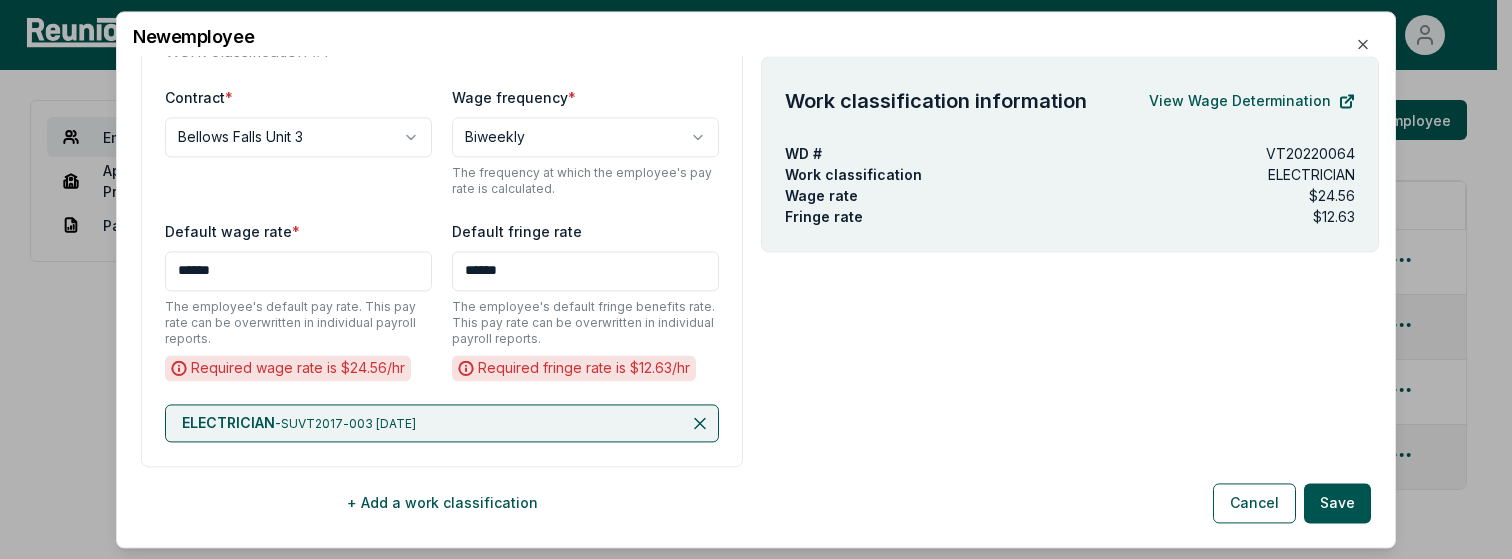 scroll, scrollTop: 396, scrollLeft: 0, axis: vertical 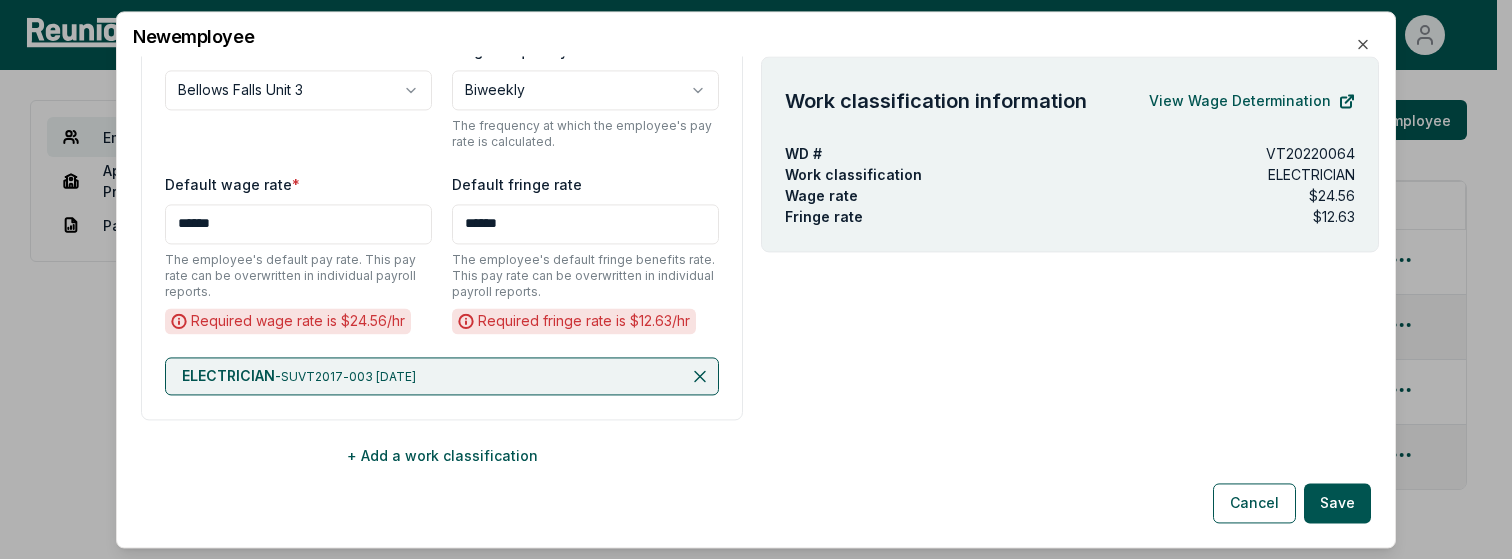 click on "Required wage rate is $ 24.56 /hr" at bounding box center (288, 321) 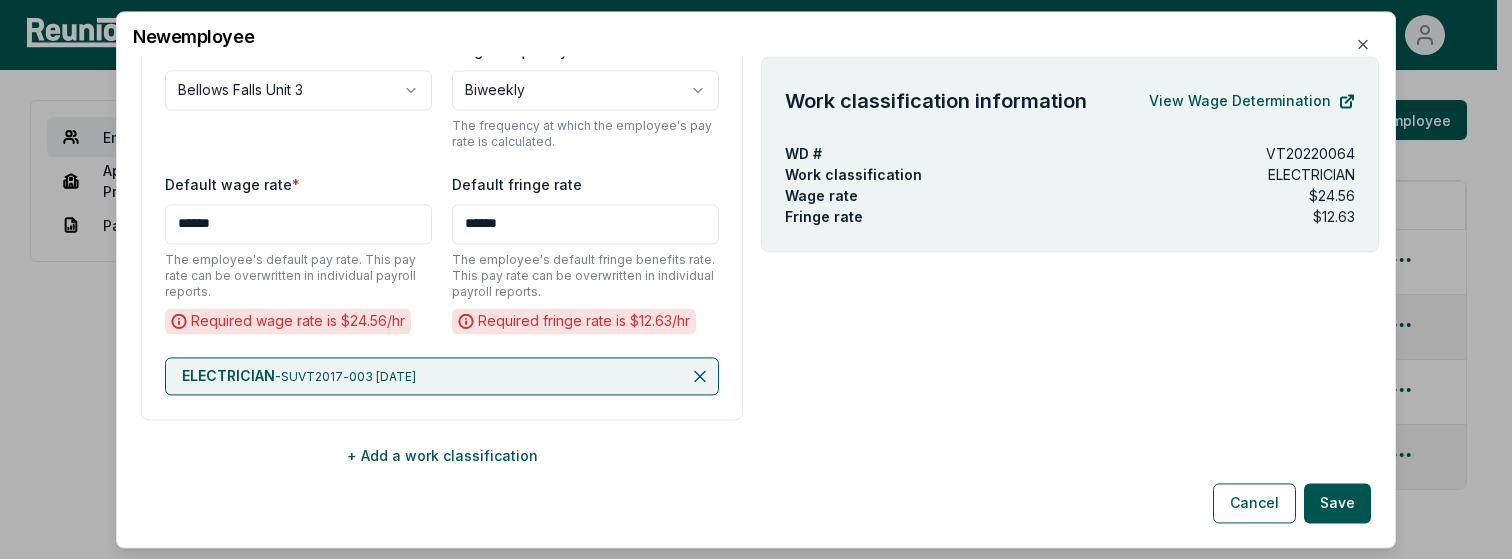 click on "Work classification information View Wage Determination WD # VT20220064 Work classification ELECTRICIAN   Wage rate $24.56 Fringe rate $12.63" at bounding box center (1070, 293) 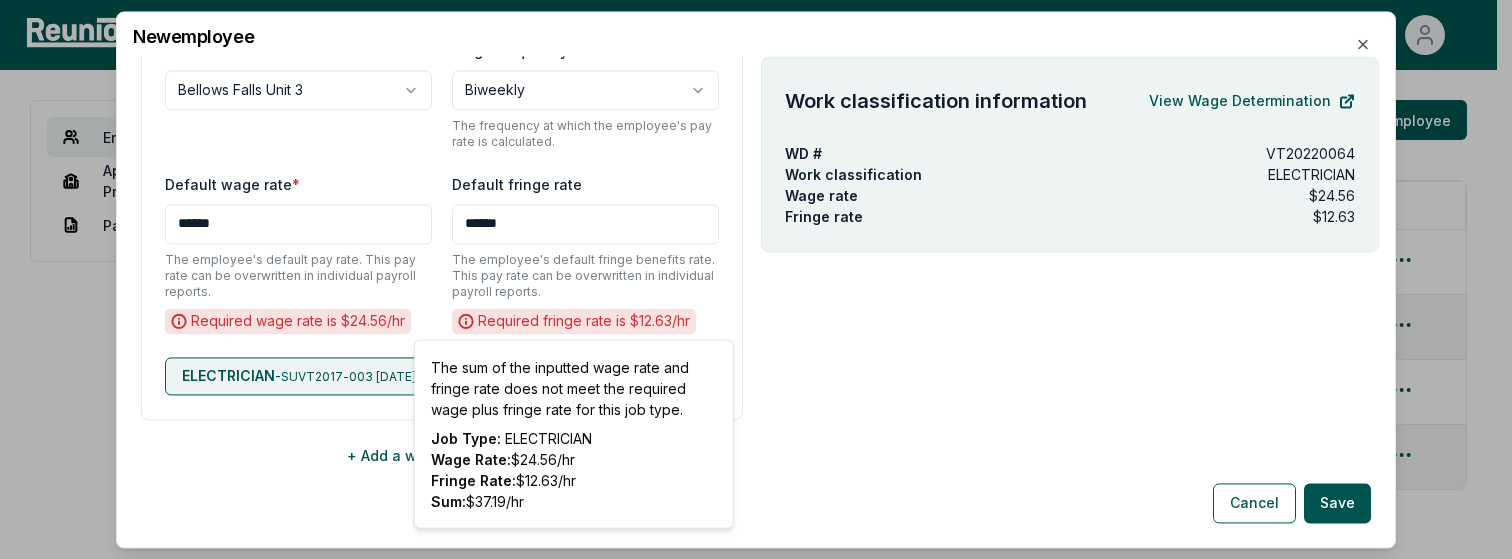 click on "Work classification information View Wage Determination WD # VT20220064 Work classification ELECTRICIAN   Wage rate $24.56 Fringe rate $12.63" at bounding box center [1070, 293] 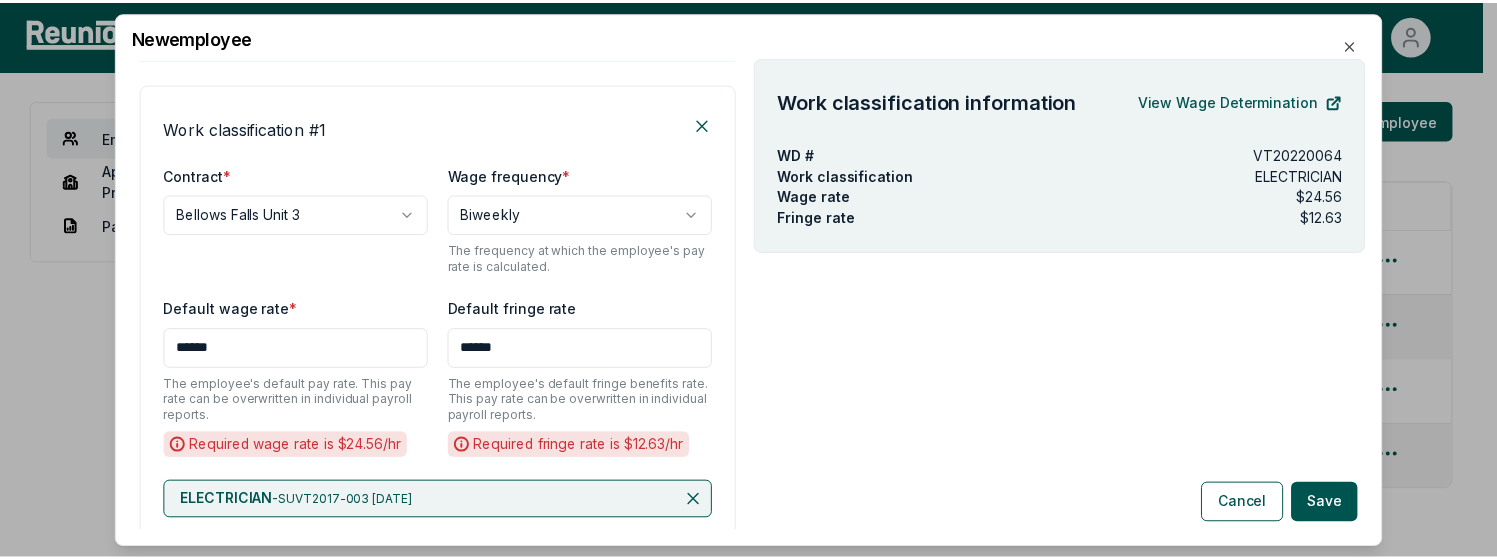 scroll, scrollTop: 396, scrollLeft: 0, axis: vertical 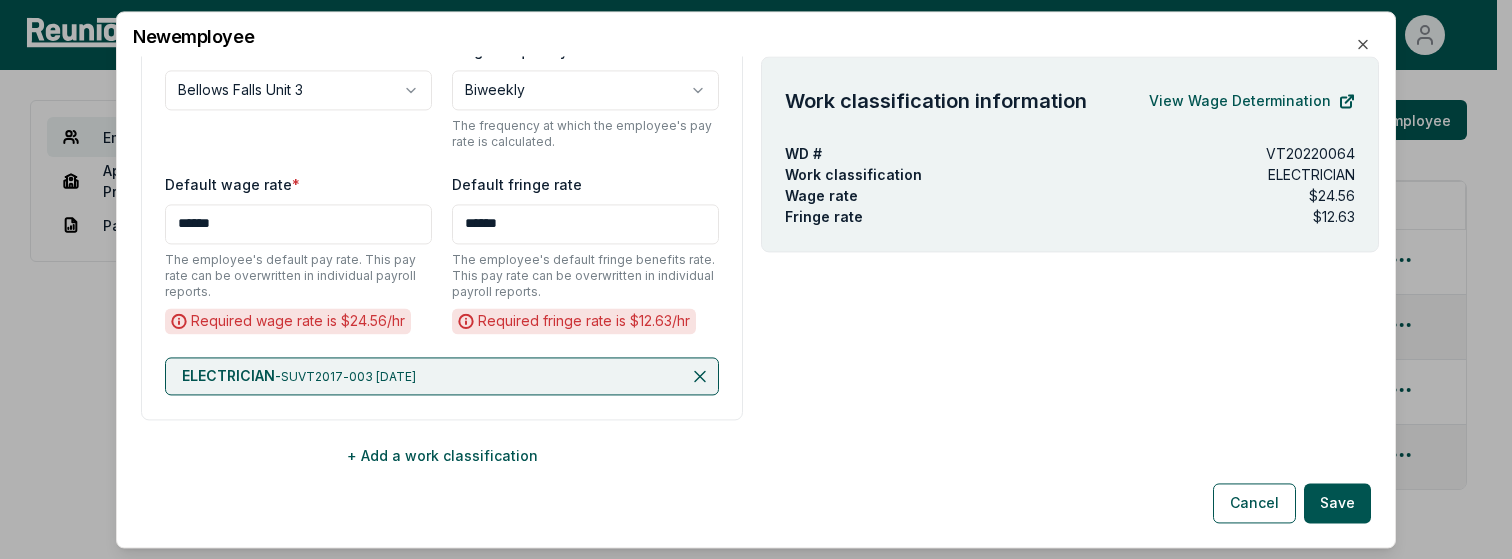 click on "******" at bounding box center (298, 224) 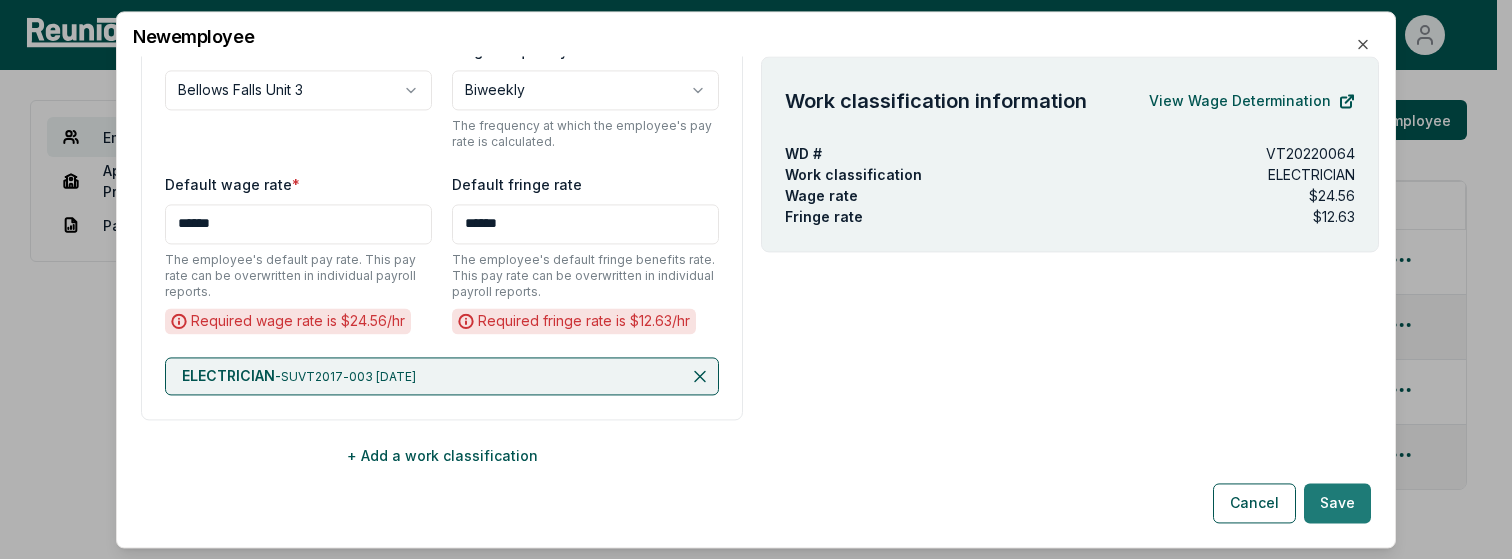 click on "Save" at bounding box center (1337, 503) 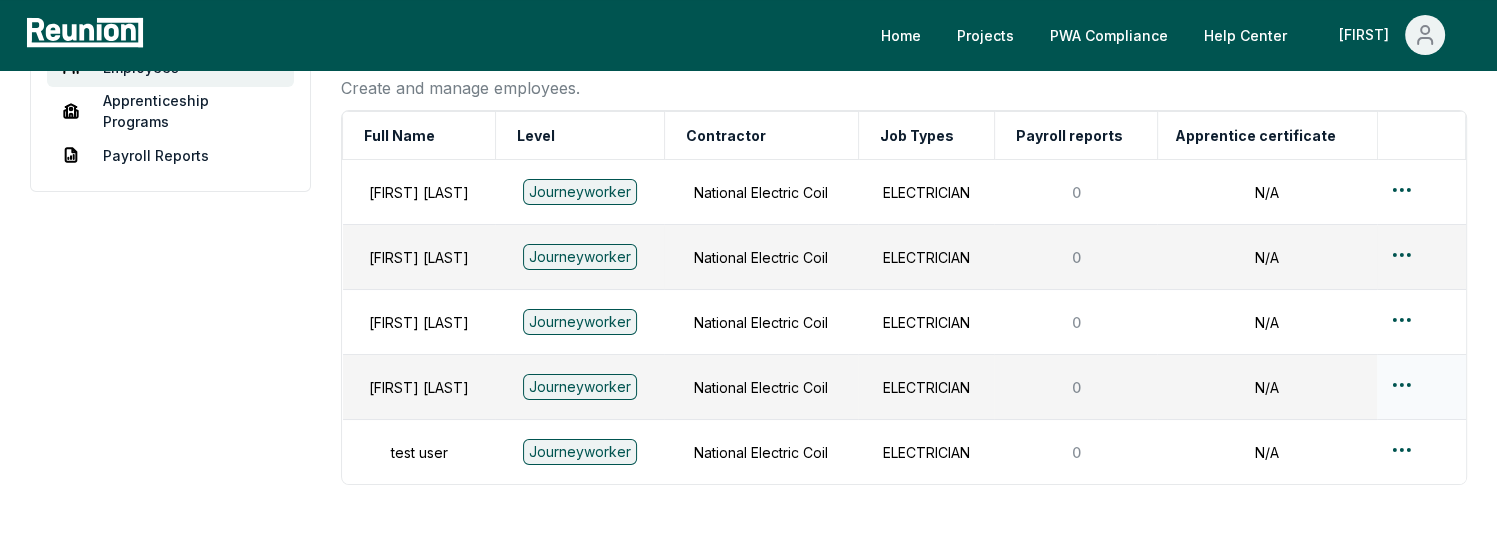 scroll, scrollTop: 200, scrollLeft: 0, axis: vertical 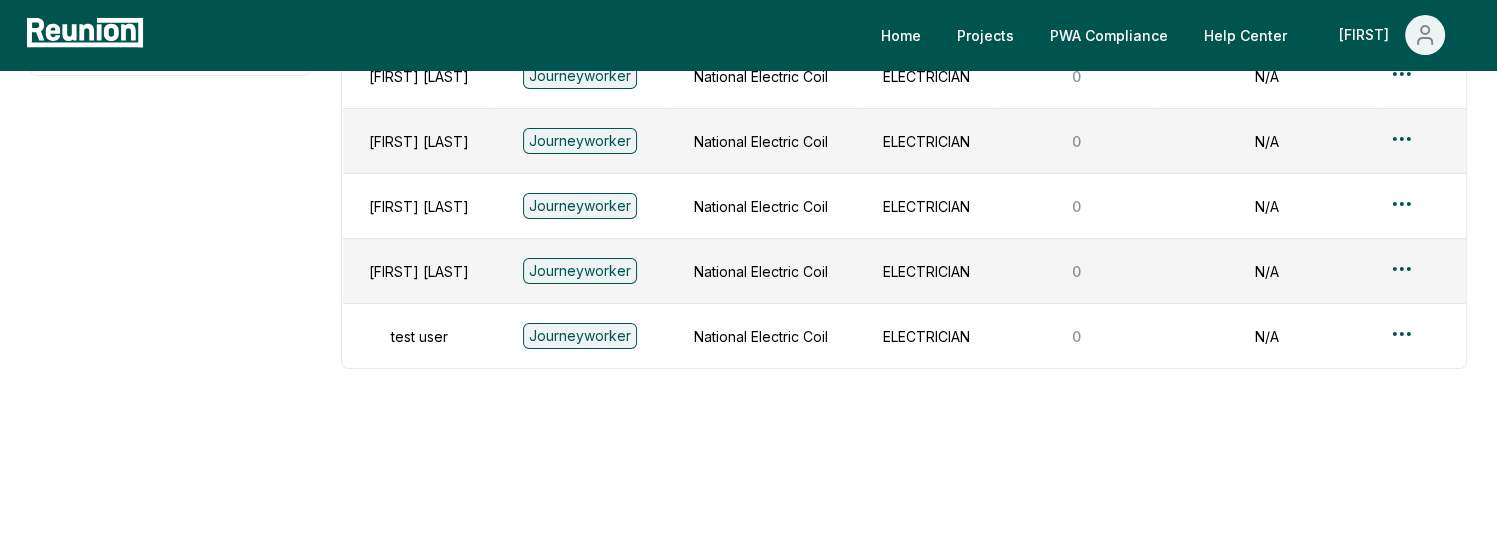click on "Employees Apprenticeship Programs Payroll Reports" at bounding box center (170, 221) 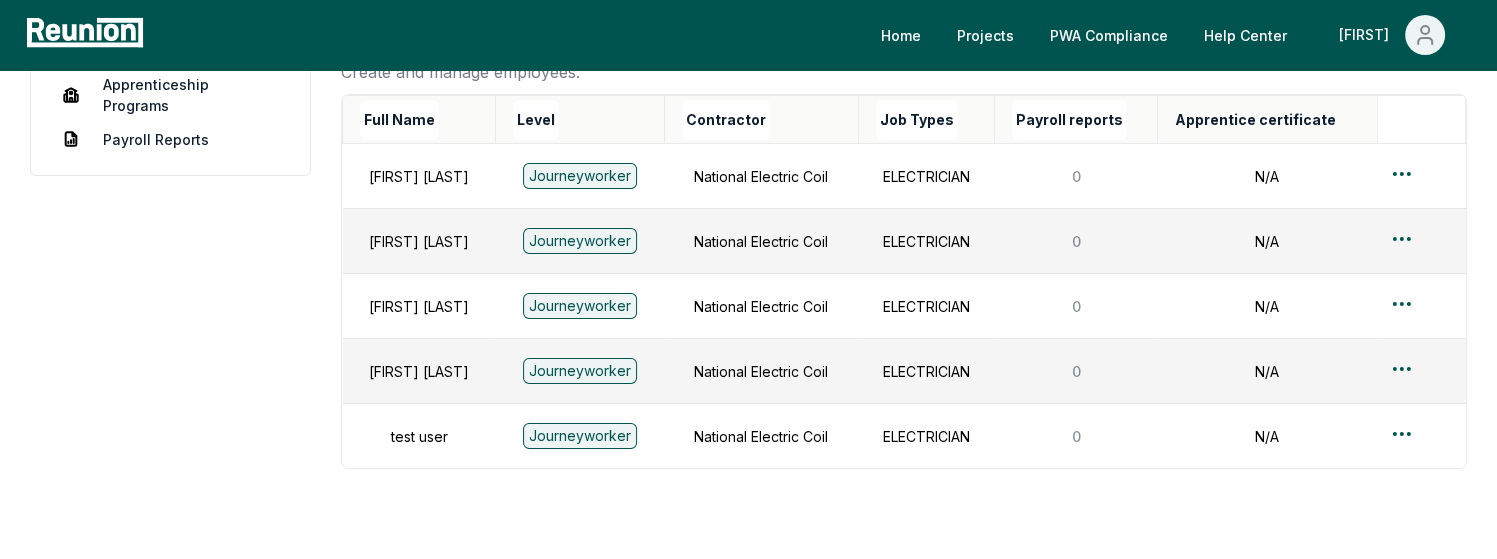 scroll, scrollTop: 0, scrollLeft: 0, axis: both 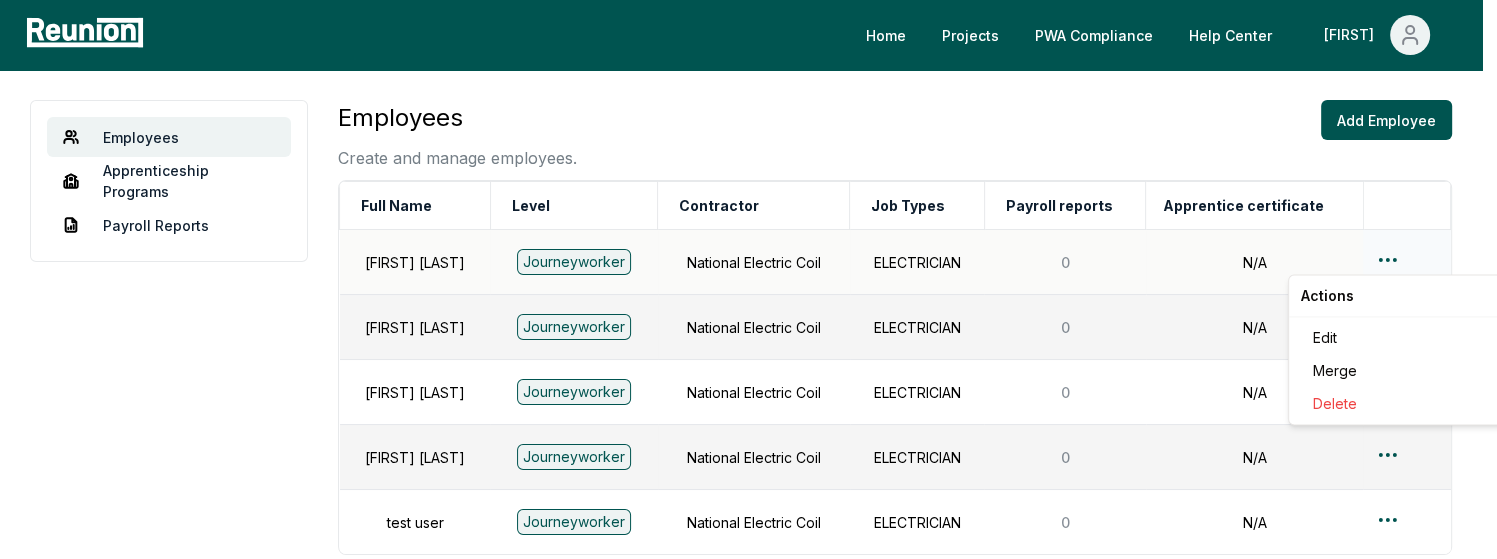 click on "Please visit us on your desktop We're working on making our marketplace mobile-friendly. For now, please visit Reunion on a desktop computer. Home Projects PWA Compliance Help Center [FIRST] Employees Apprenticeship Programs Payroll Reports Employees Create and manage employees. Add Employee Full Name Level Contractor Job Types Payroll reports Apprentice certificate [FIRST] [LAST] Journeyworker National Electric Coil ELECTRICIAN   0 N/A [FIRST] [LAST] Journeyworker National Electric Coil ELECTRICIAN   0 N/A [FIRST]  [LAST] Journeyworker National Electric Coil ELECTRICIAN   0 N/A [FIRST] [LAST] Journeyworker National Electric Coil ELECTRICIAN   0 N/A test user Journeyworker National Electric Coil ELECTRICIAN   0 N/A
Actions Edit Merge Delete" at bounding box center (748, 372) 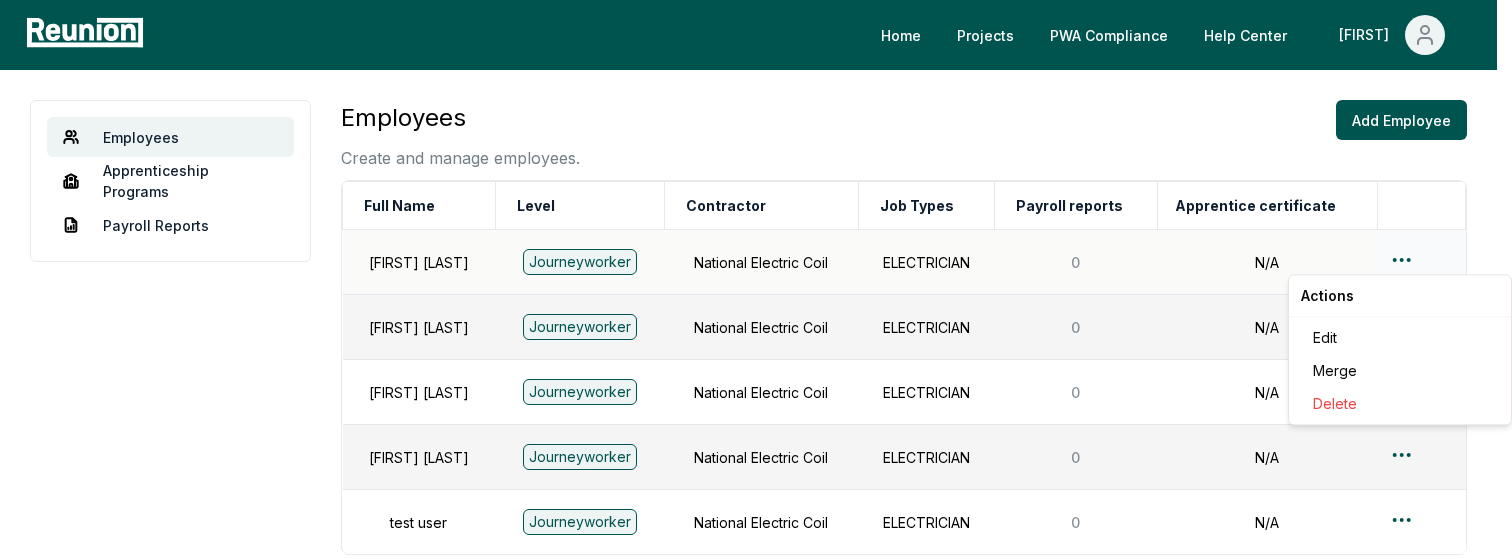 click on "Please visit us on your desktop We're working on making our marketplace mobile-friendly. For now, please visit Reunion on a desktop computer. Home Projects PWA Compliance Help Center [FIRST] Employees Apprenticeship Programs Payroll Reports Employees Create and manage employees. Add Employee Full Name Level Contractor Job Types Payroll reports Apprentice certificate [FIRST] [LAST] Journeyworker National Electric Coil ELECTRICIAN   0 N/A [FIRST] [LAST] Journeyworker National Electric Coil ELECTRICIAN   0 N/A [FIRST]  [LAST] Journeyworker National Electric Coil ELECTRICIAN   0 N/A [FIRST] [LAST] Journeyworker National Electric Coil ELECTRICIAN   0 N/A test user Journeyworker National Electric Coil ELECTRICIAN   0 N/A
Actions Edit Merge Delete" at bounding box center [756, 372] 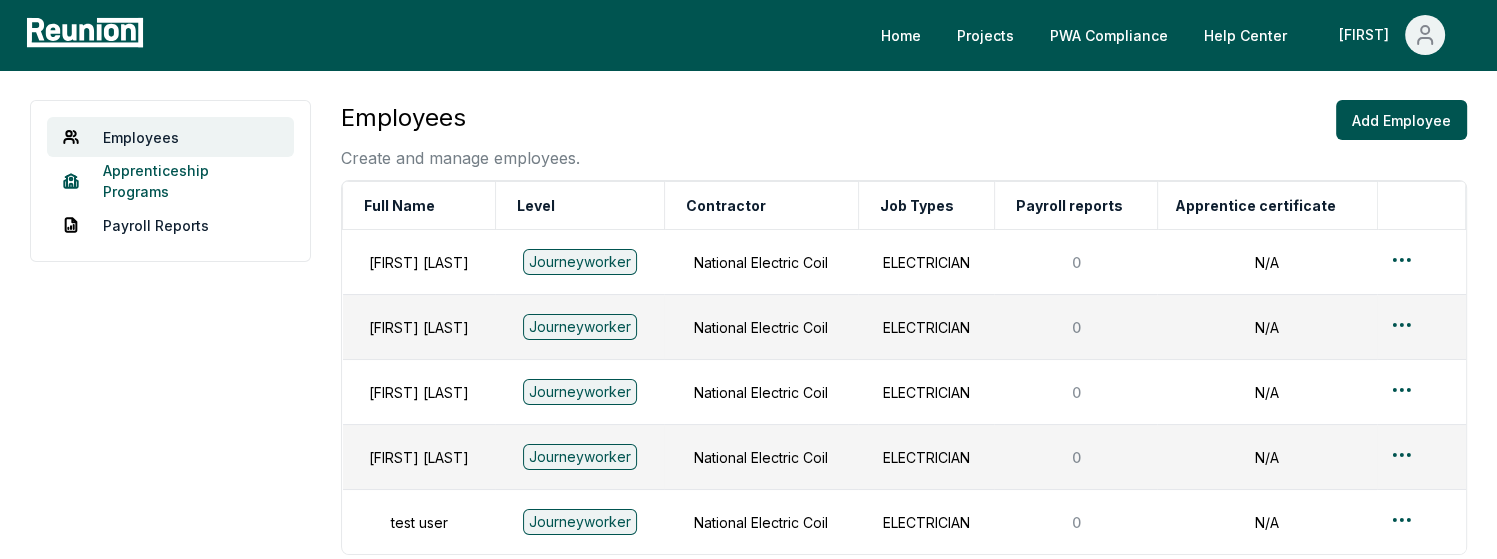 click on "Apprenticeship Programs" at bounding box center (170, 181) 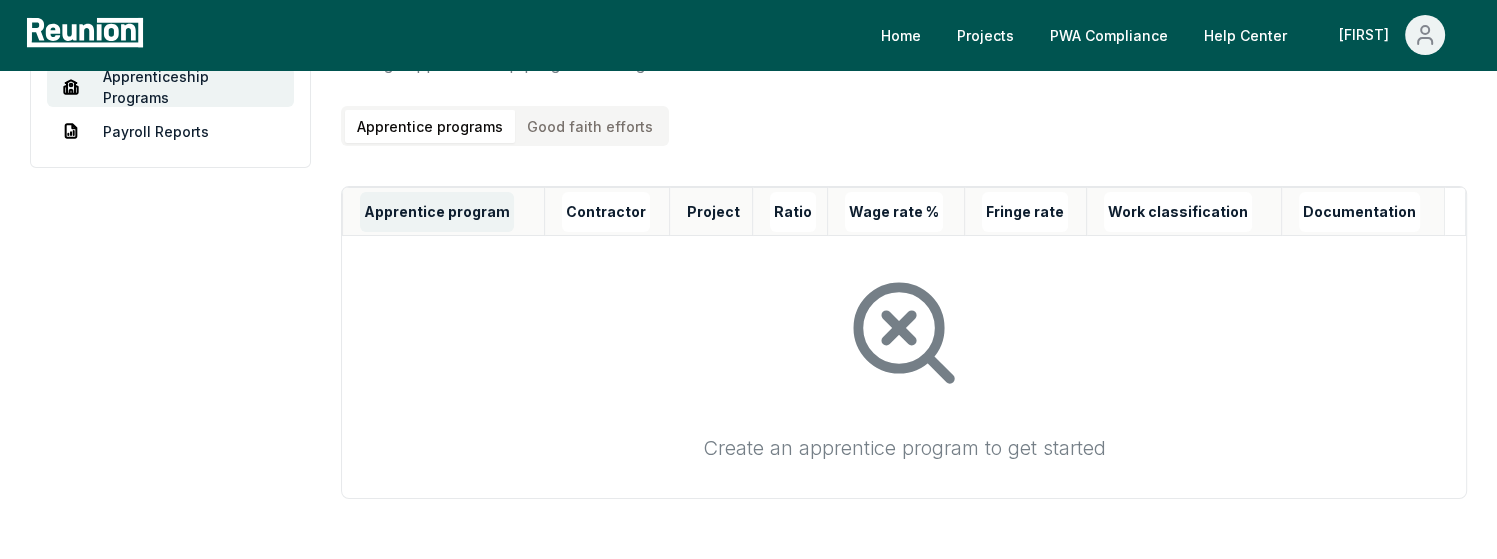 scroll, scrollTop: 0, scrollLeft: 0, axis: both 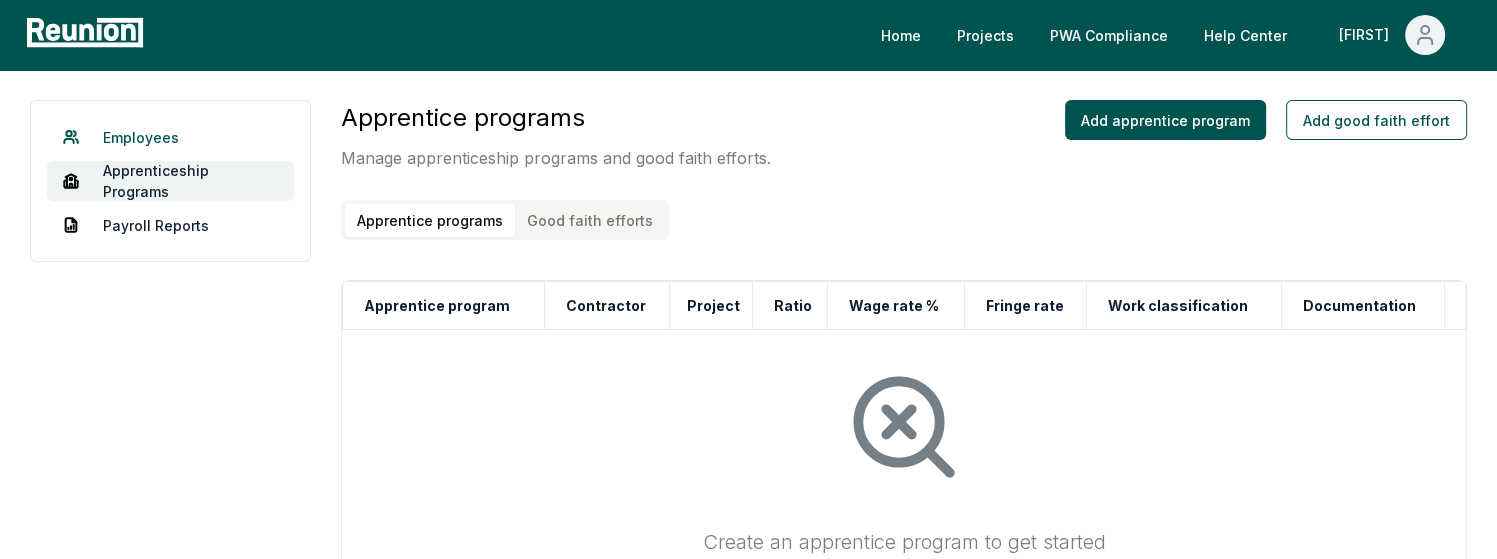 click on "Employees" at bounding box center (170, 137) 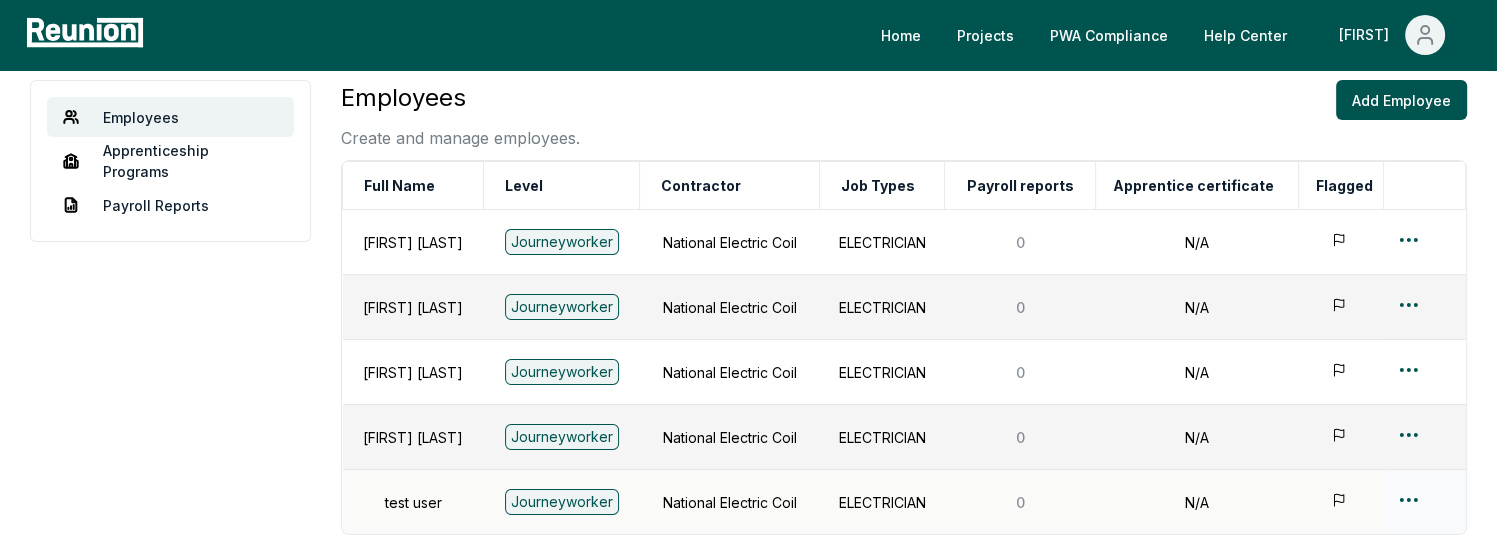scroll, scrollTop: 0, scrollLeft: 0, axis: both 